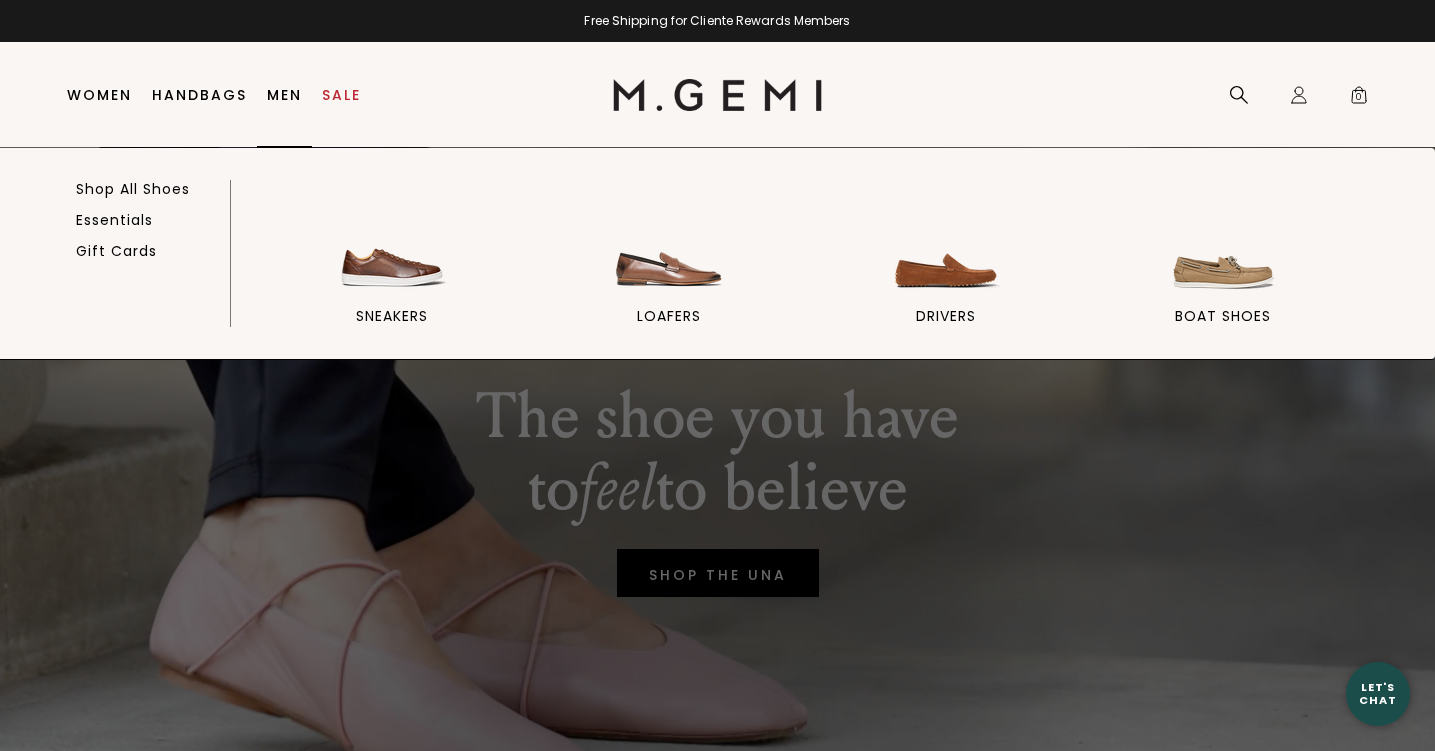 scroll, scrollTop: 0, scrollLeft: 0, axis: both 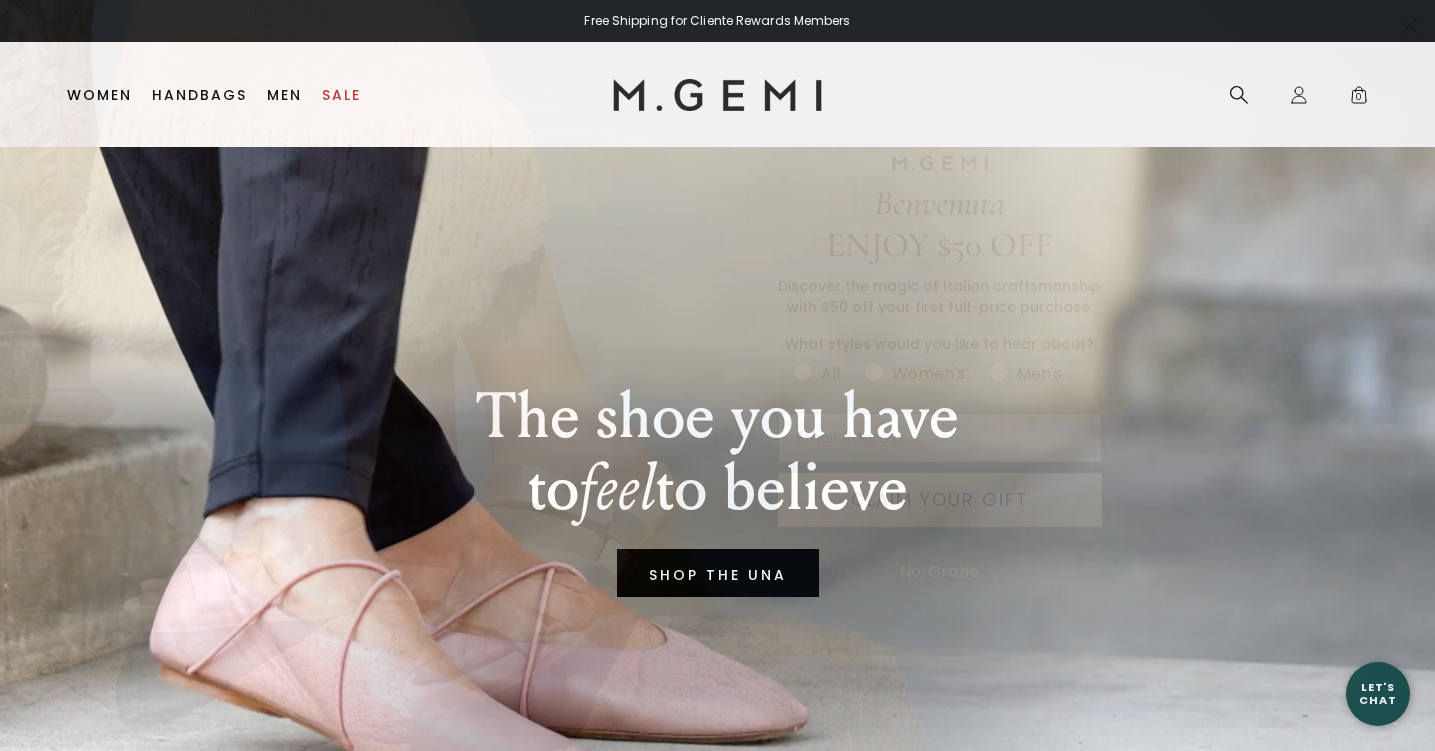 click 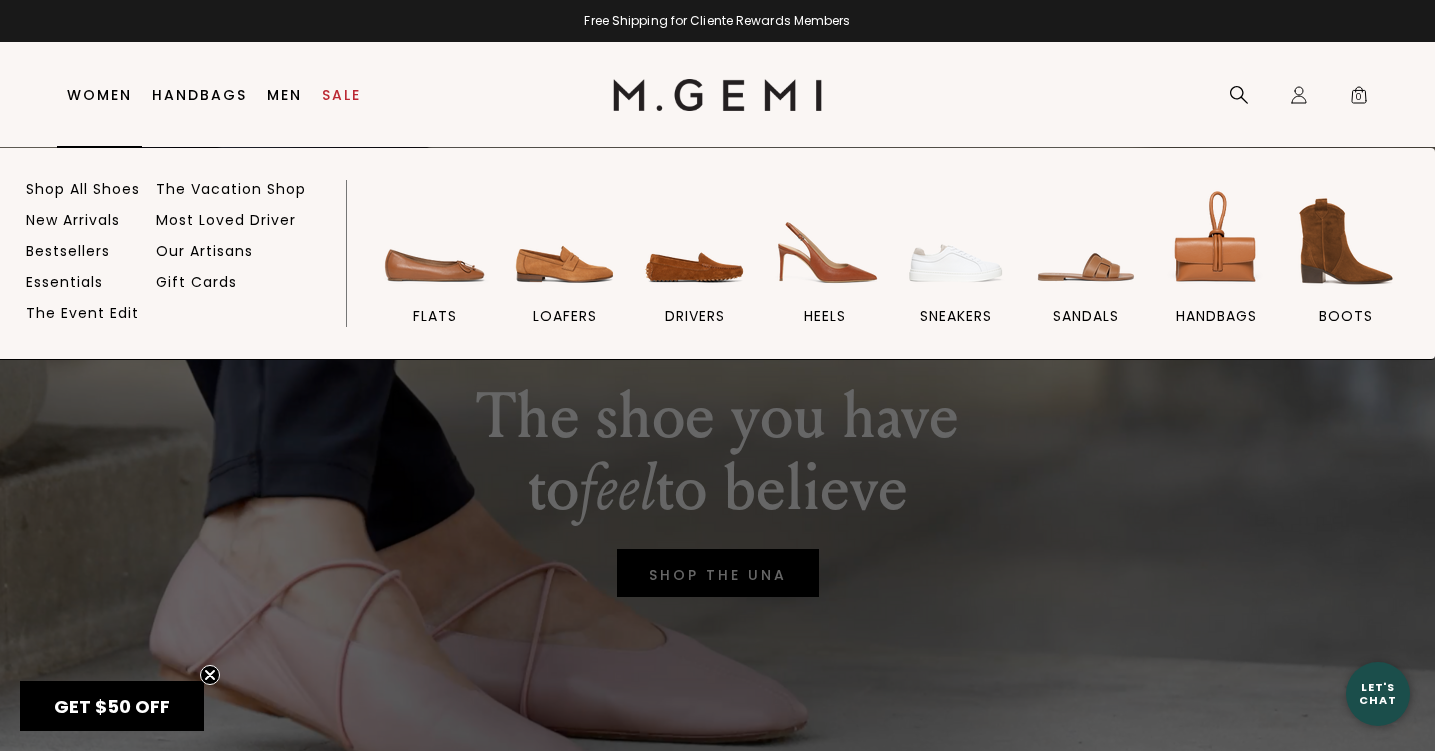 scroll, scrollTop: 0, scrollLeft: 0, axis: both 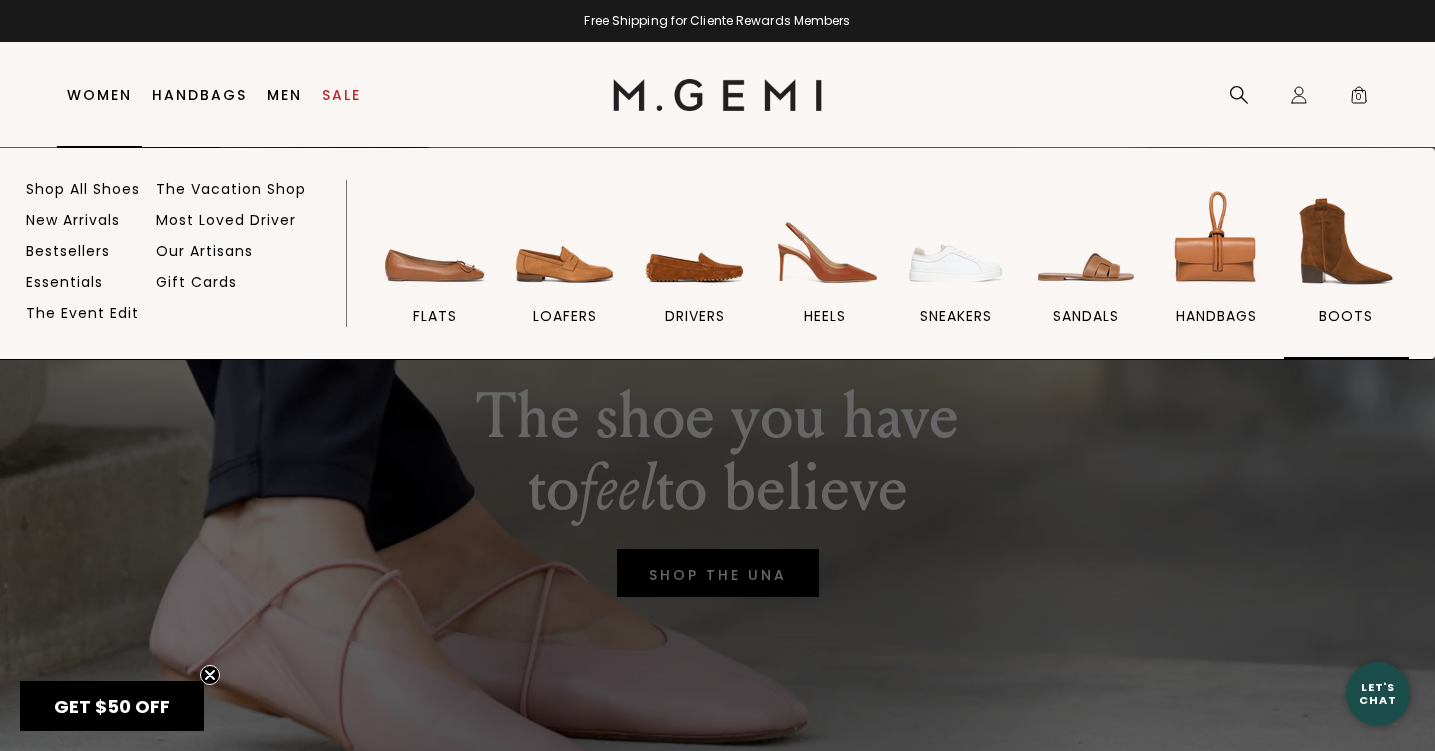 click at bounding box center [1346, 241] 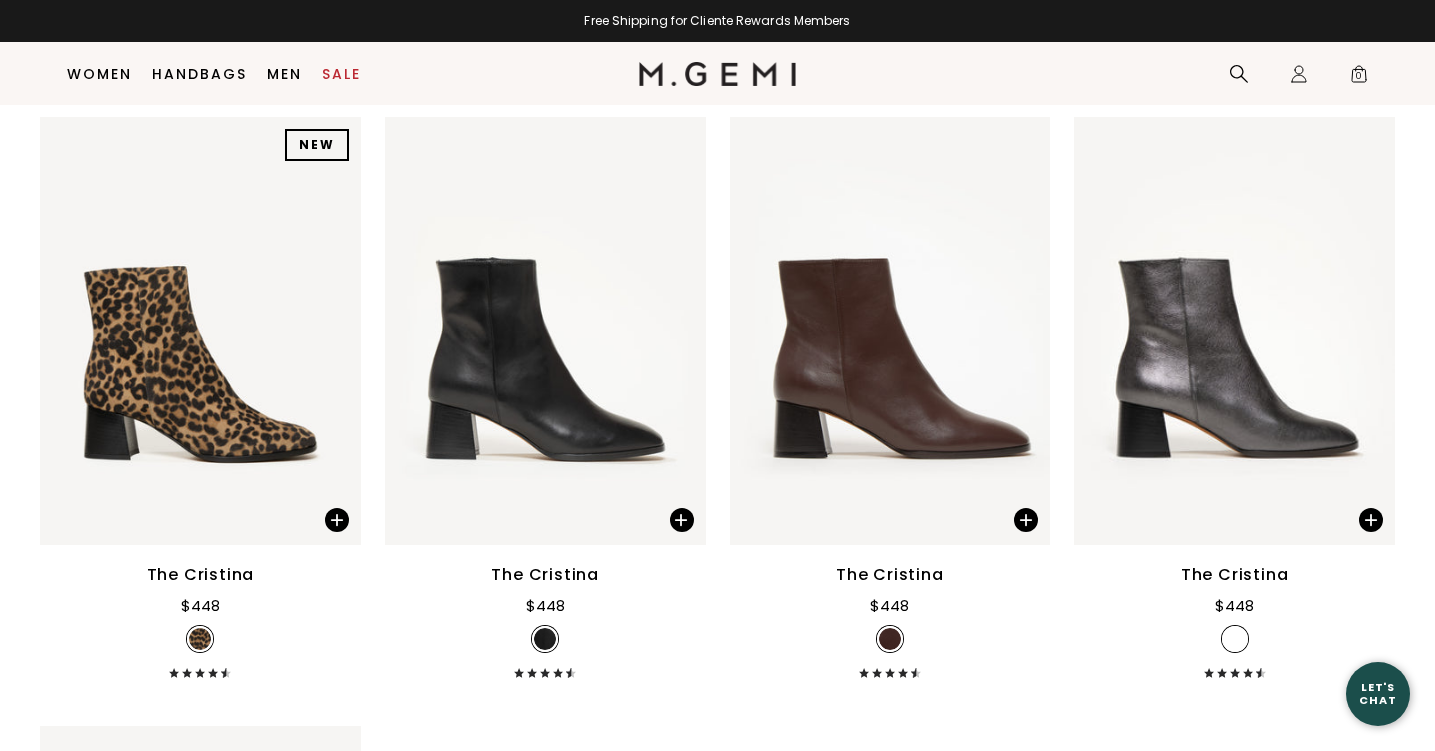 scroll, scrollTop: 269, scrollLeft: 0, axis: vertical 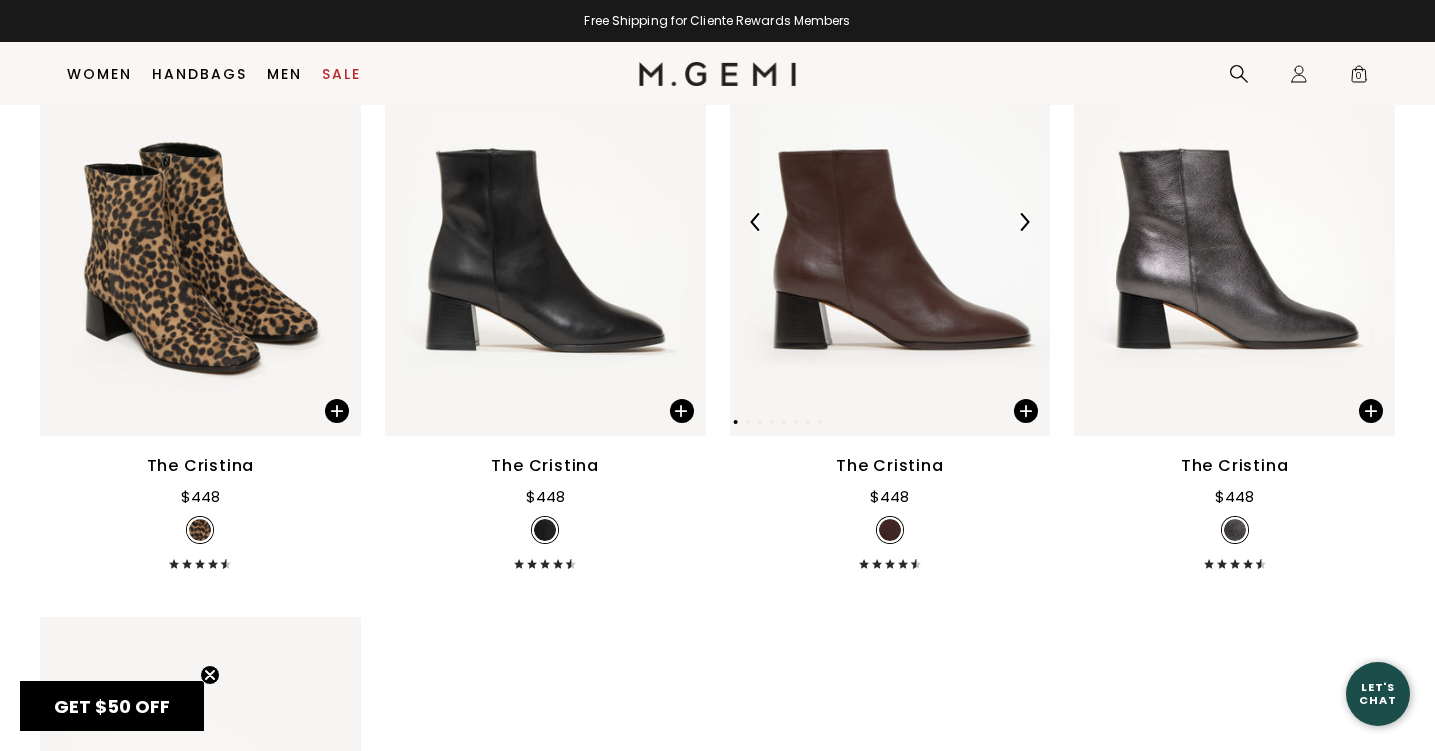 click at bounding box center [1024, 222] 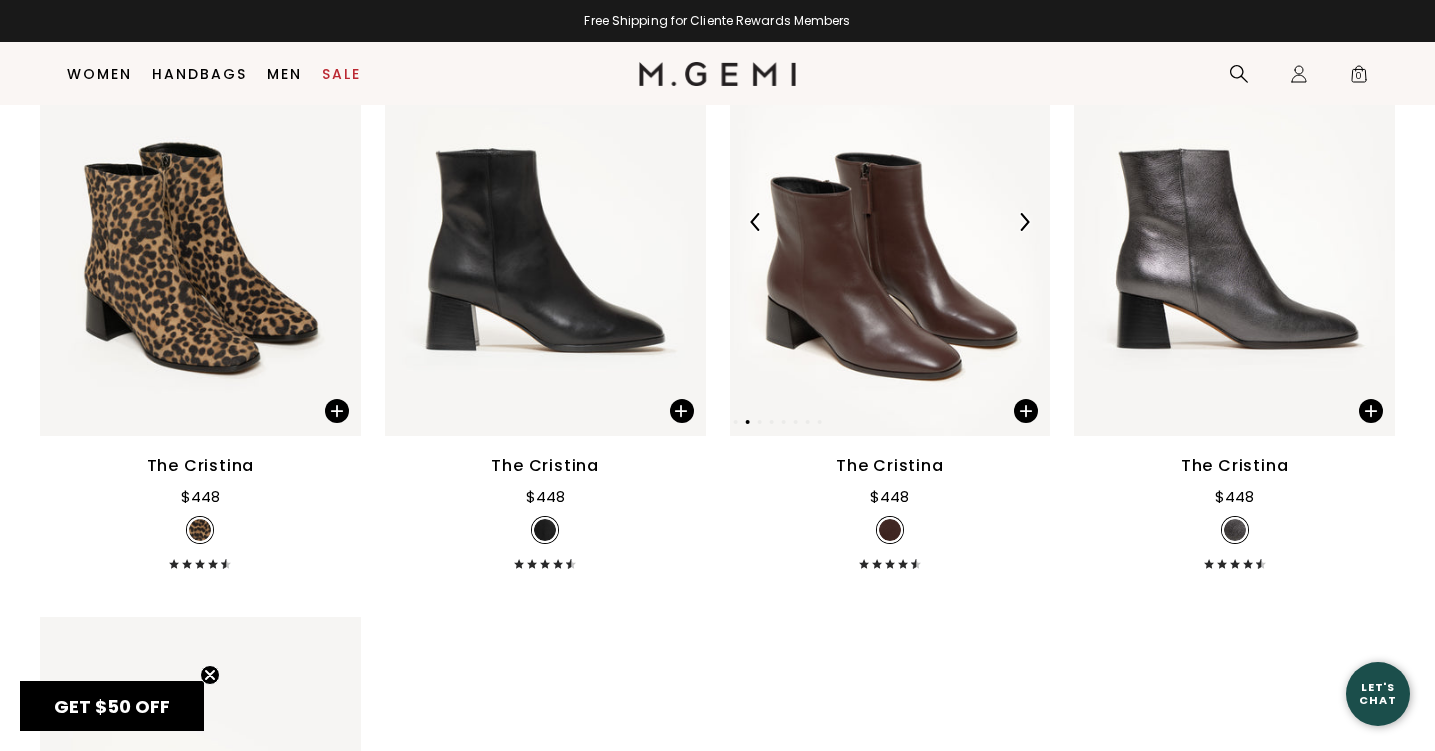 click at bounding box center [1024, 222] 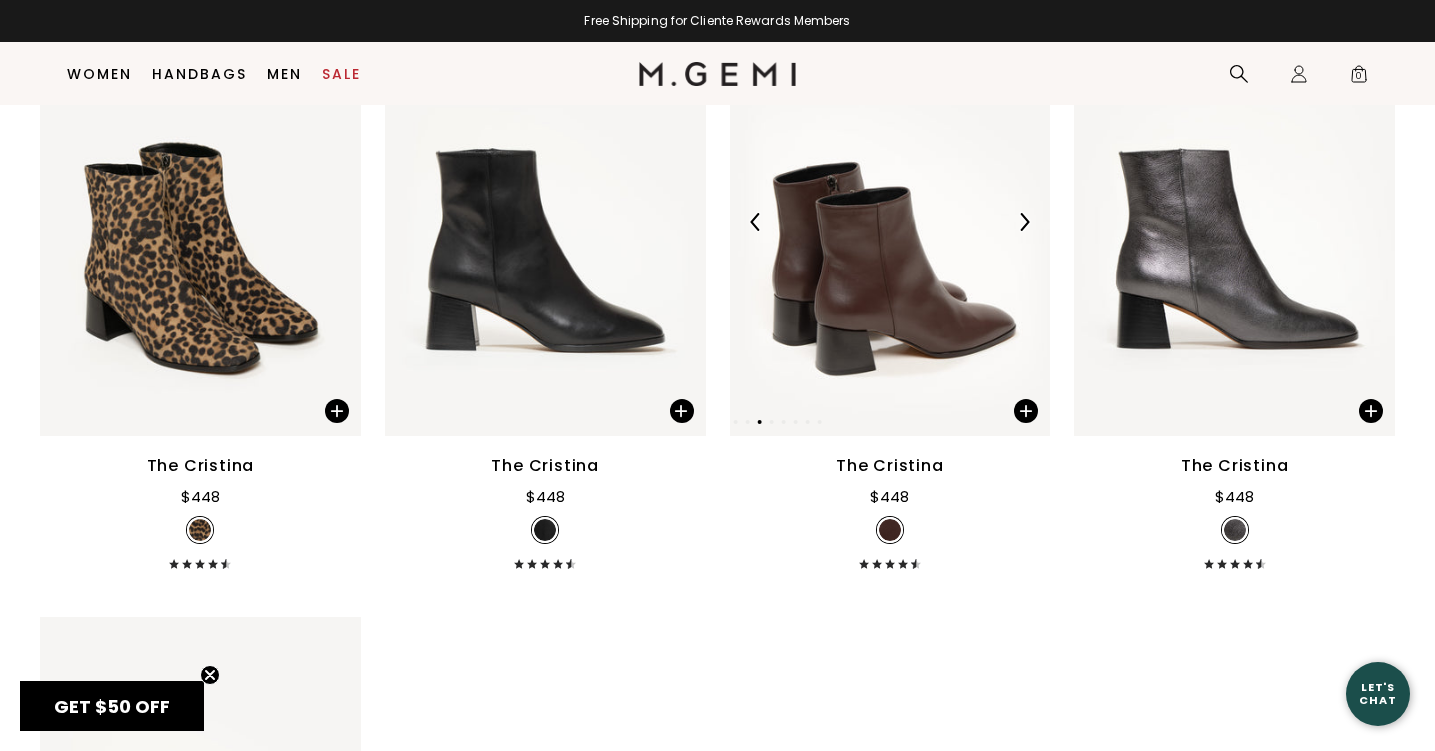 click at bounding box center [1024, 222] 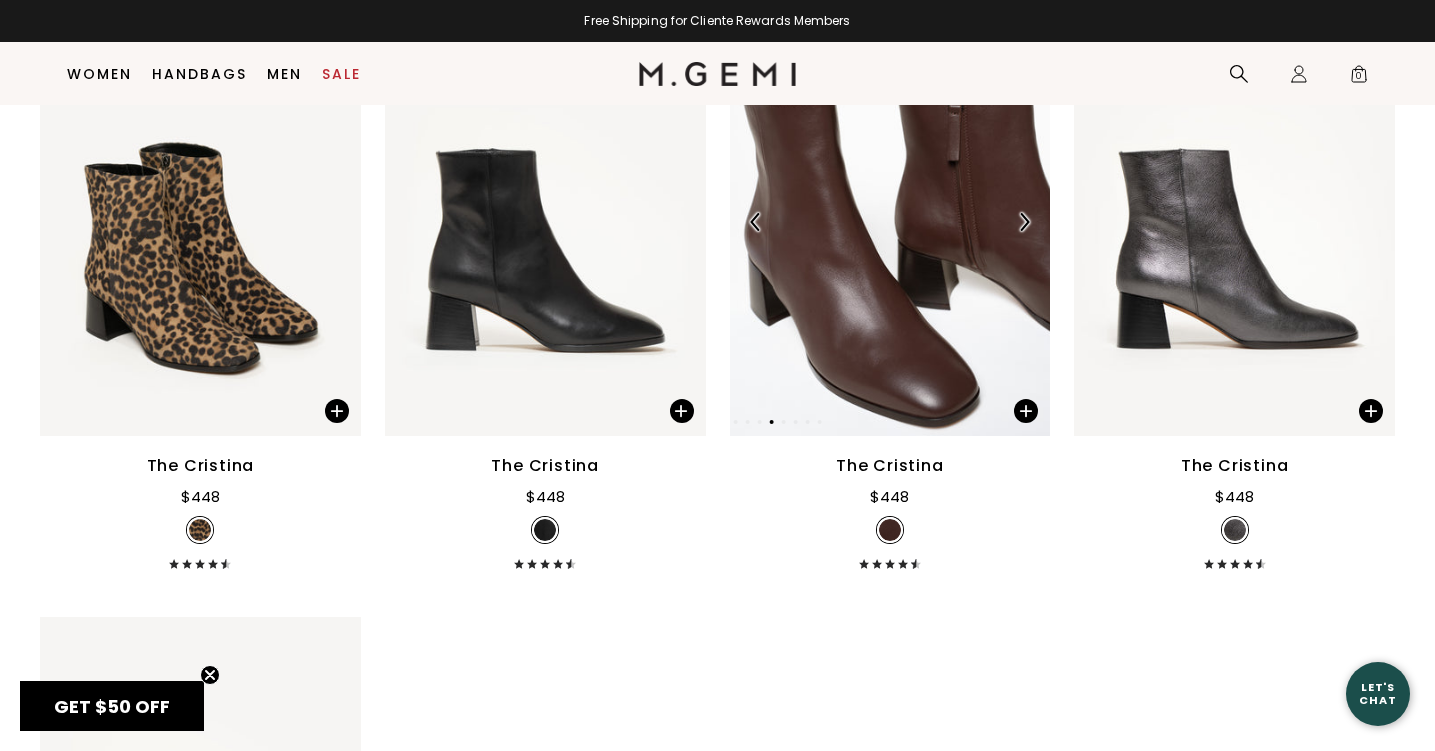 click at bounding box center [1024, 222] 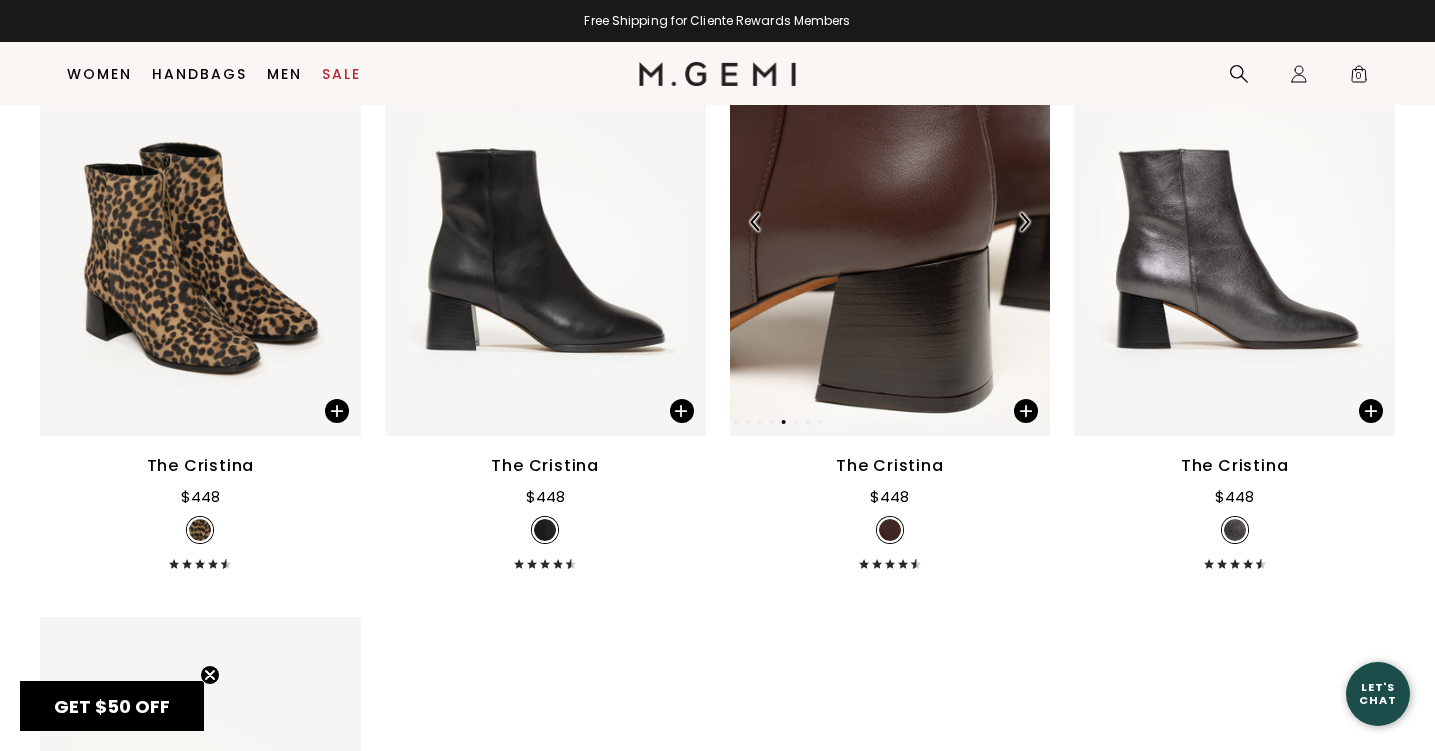 click at bounding box center [1024, 222] 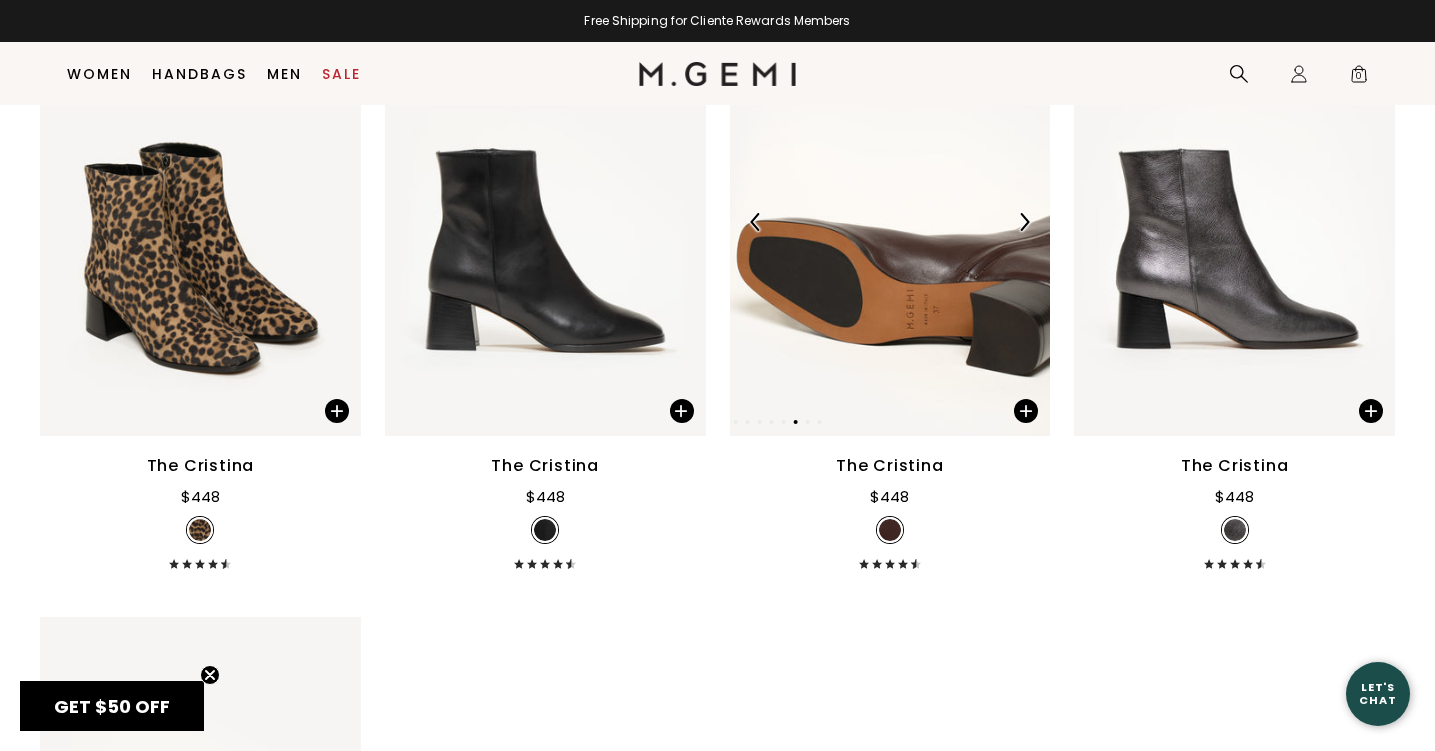 click at bounding box center (1024, 222) 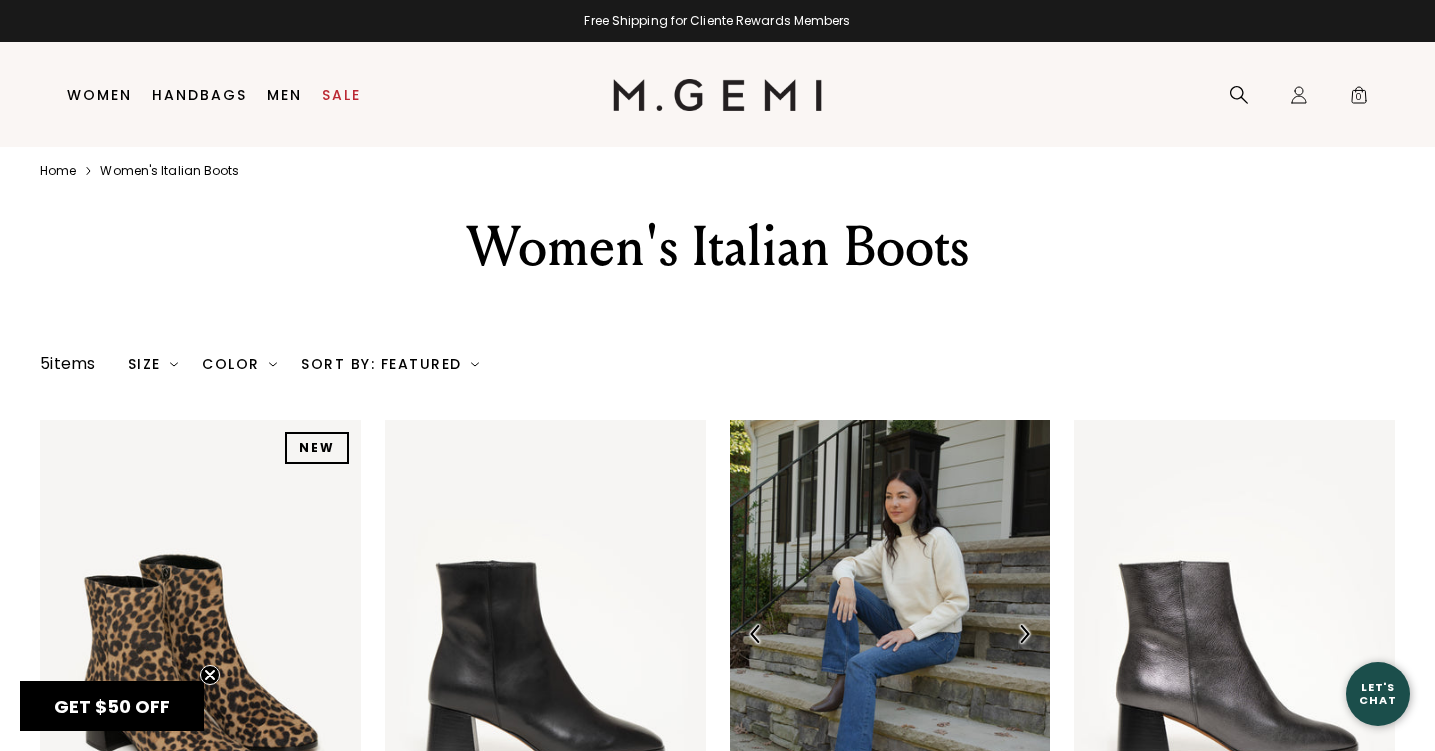 scroll, scrollTop: 0, scrollLeft: 0, axis: both 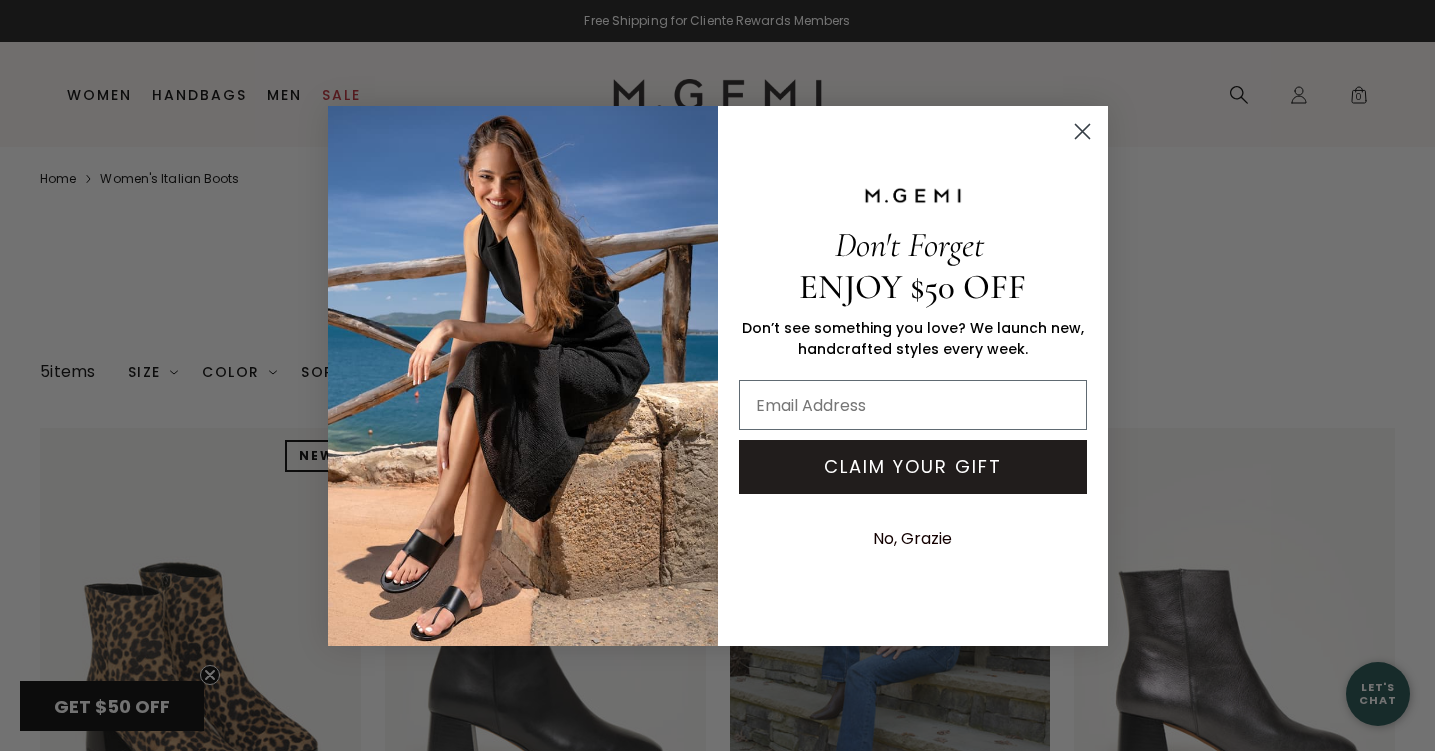 click 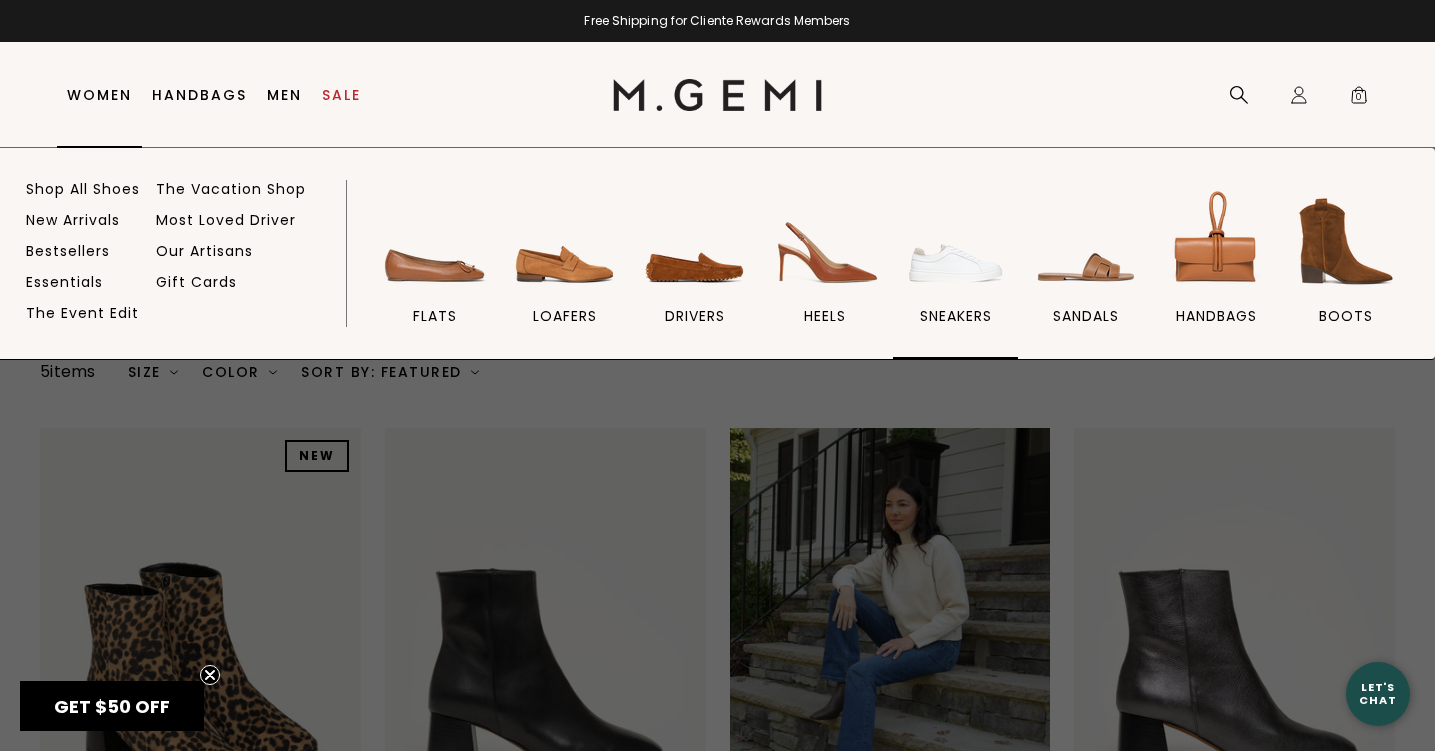 click at bounding box center (956, 241) 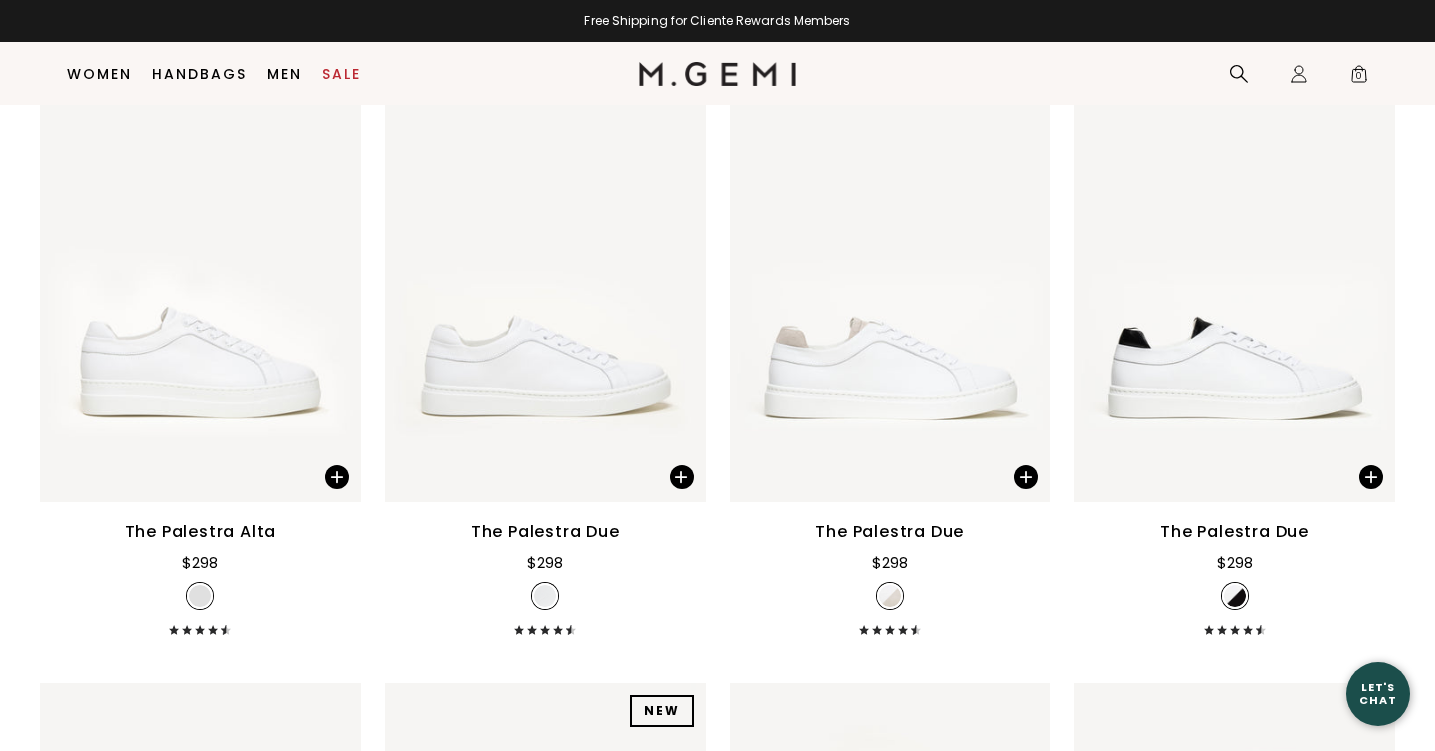 scroll, scrollTop: 312, scrollLeft: 0, axis: vertical 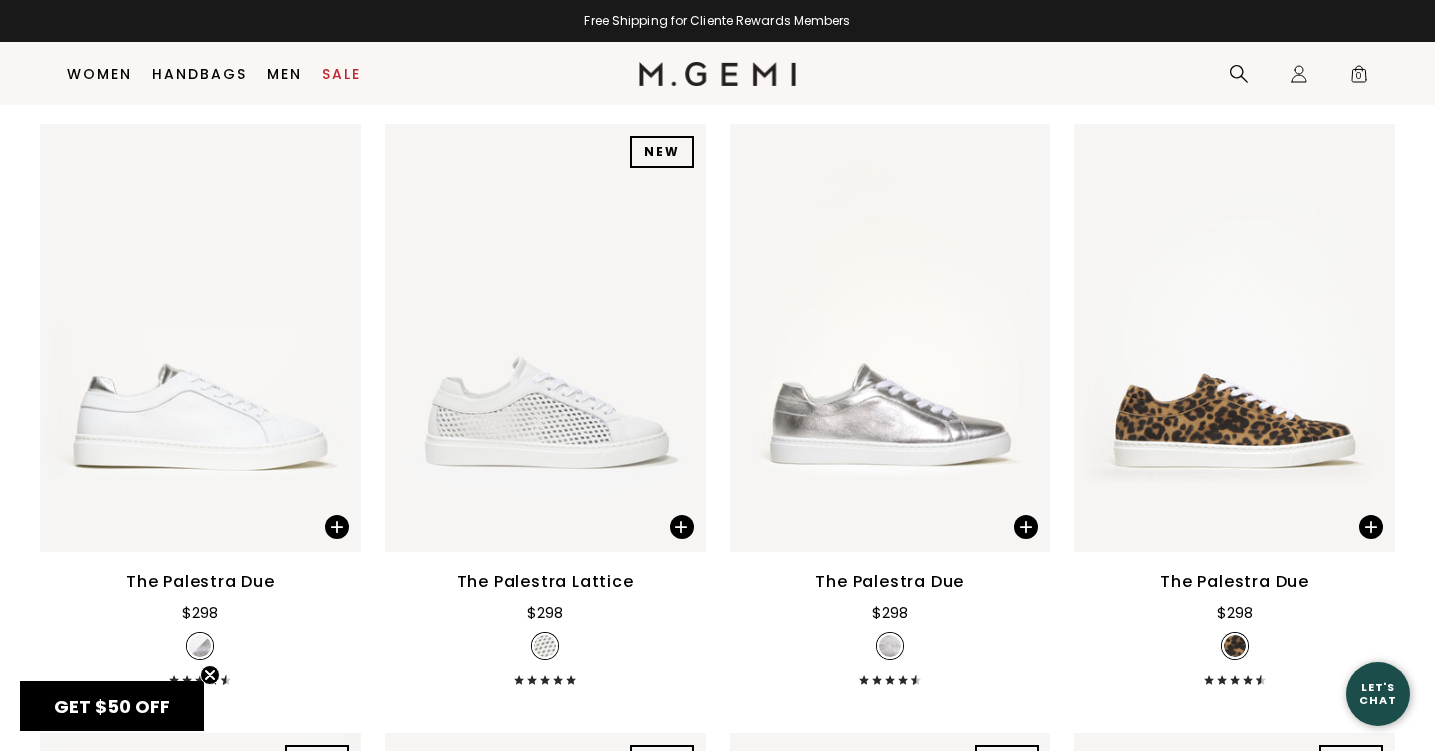 drag, startPoint x: 1054, startPoint y: 333, endPoint x: 1060, endPoint y: 367, distance: 34.525352 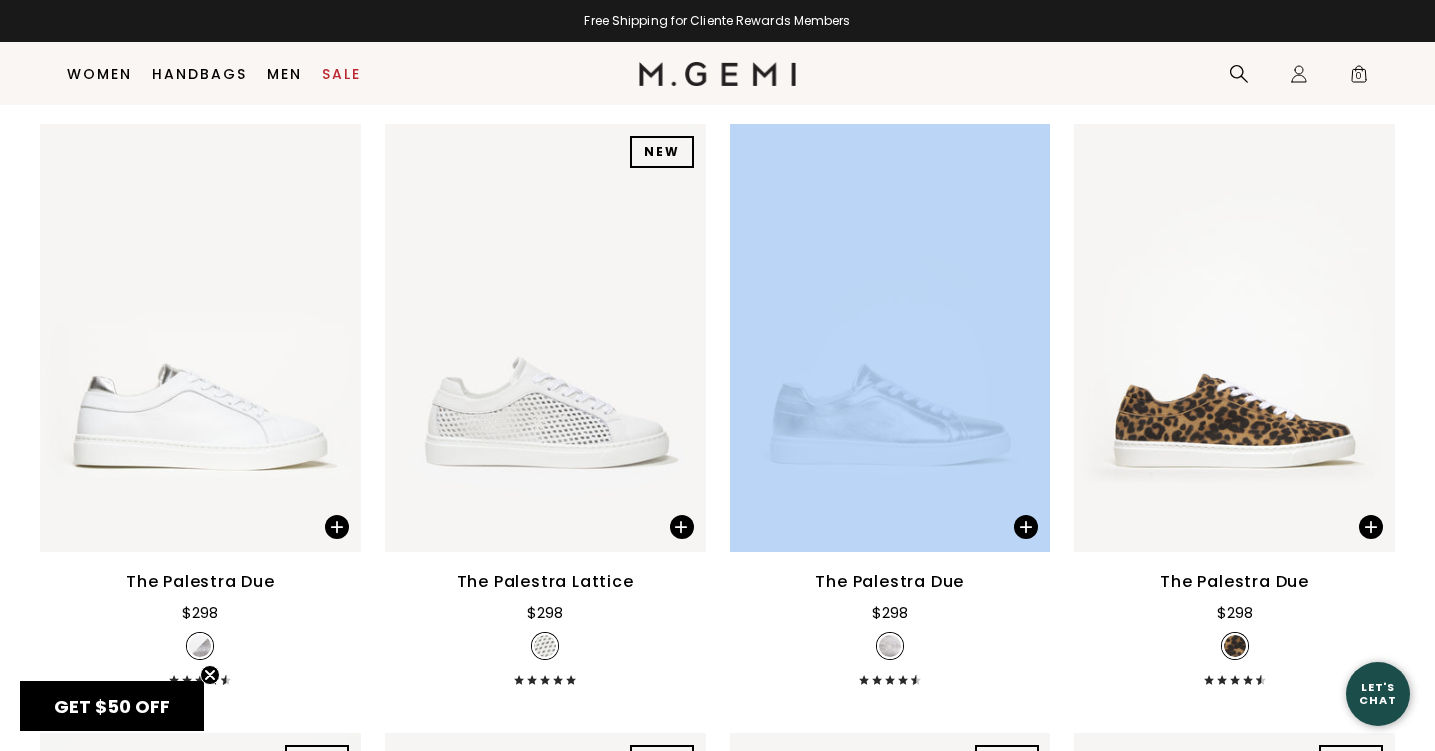 click on "The Palestra Alta $298 The Palestra Due $298 + 2 The Palestra Due $298 + 2 The Palestra Due $298 + 2 The Palestra Due $298 + 2 NEW NEW NEW NEW NEW NEW NEW NEW The Palestra Lattice $298 The Palestra Due $298 + 2 The Palestra Due $298 + 2 NEW NEW NEW NEW NEW NEW NEW NEW NEW NEW The Morena $298 + 1 NEW NEW NEW NEW NEW NEW NEW NEW NEW NEW NEW The Morena $298 + 1 NEW NEW NEW NEW NEW NEW NEW NEW NEW NEW NEW The Morena $298 + 1 NEW NEW NEW NEW NEW NEW NEW NEW NEW NEW NEW The Morena $298 + 1" at bounding box center [717, 438] 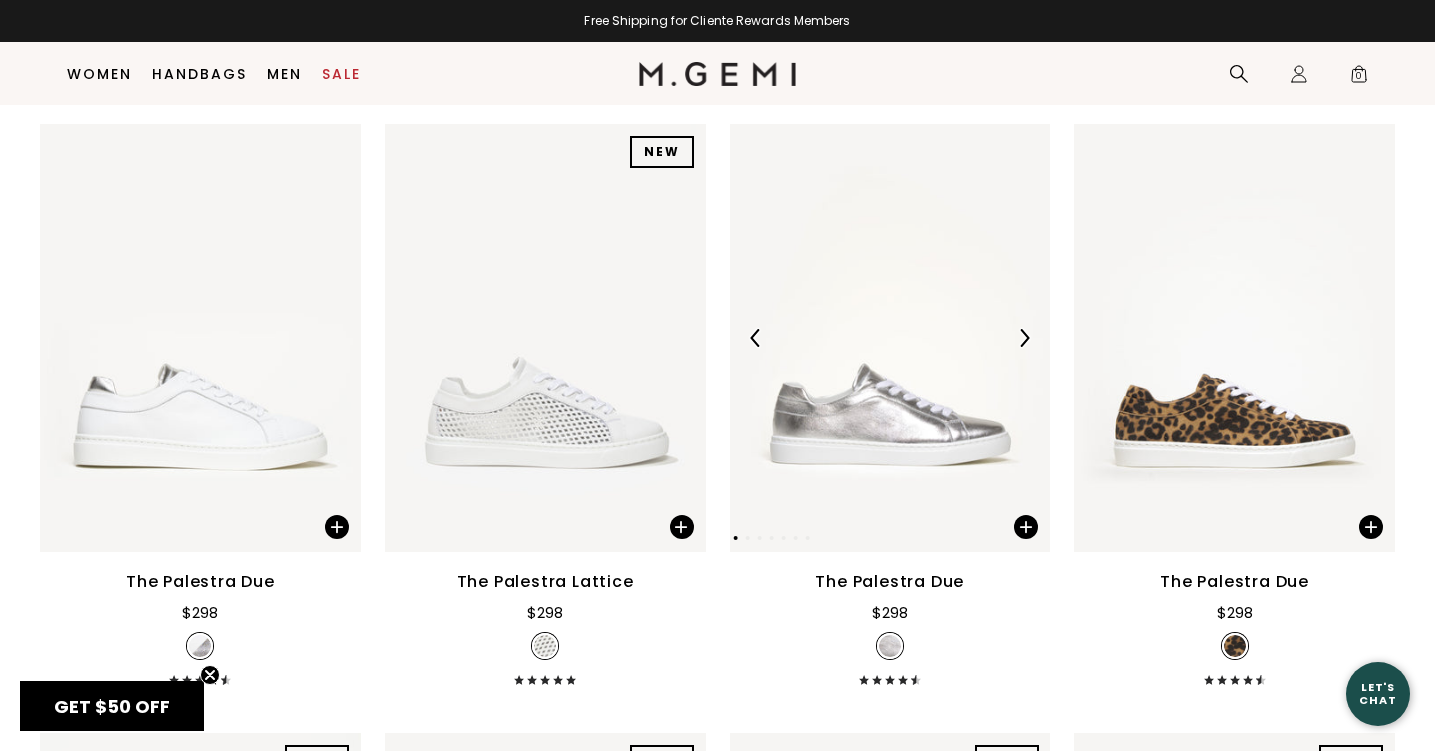 click at bounding box center (1024, 338) 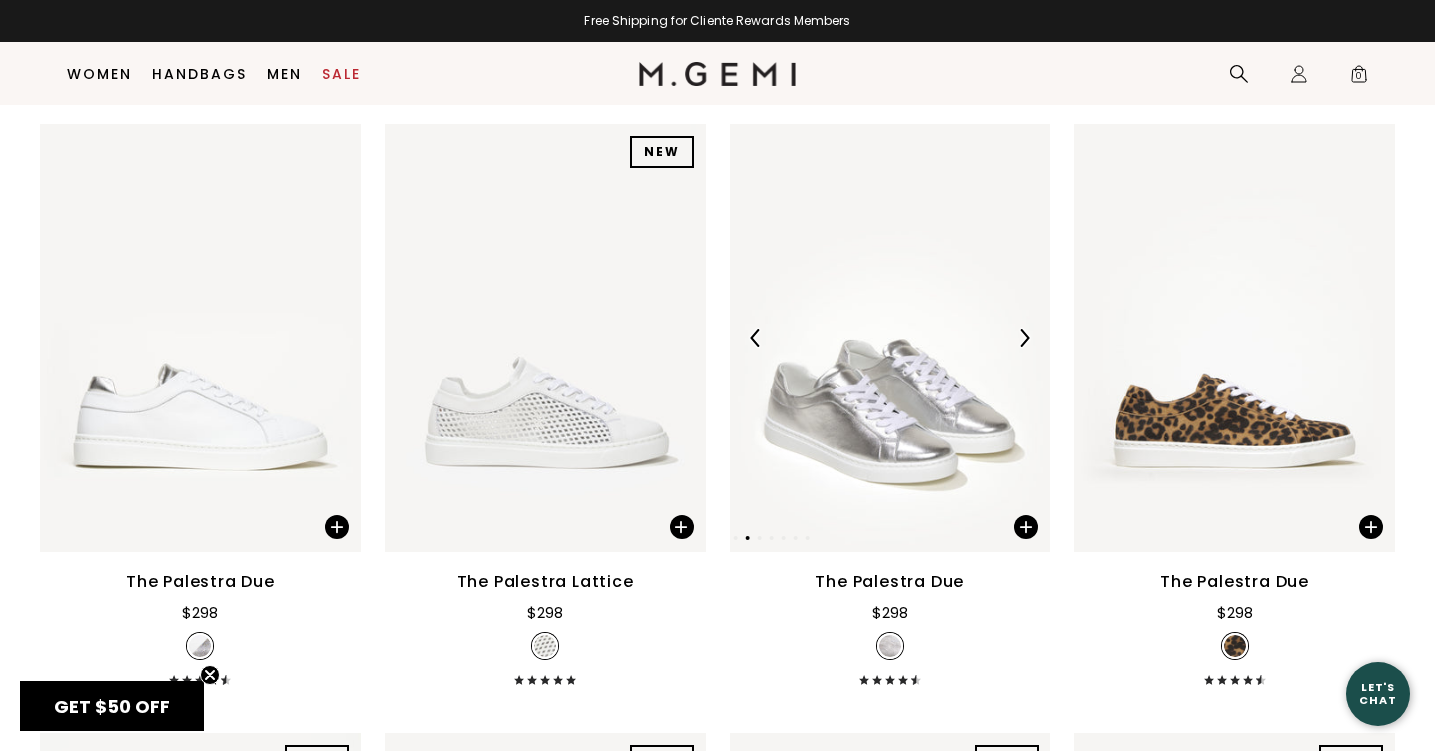 click at bounding box center (1024, 338) 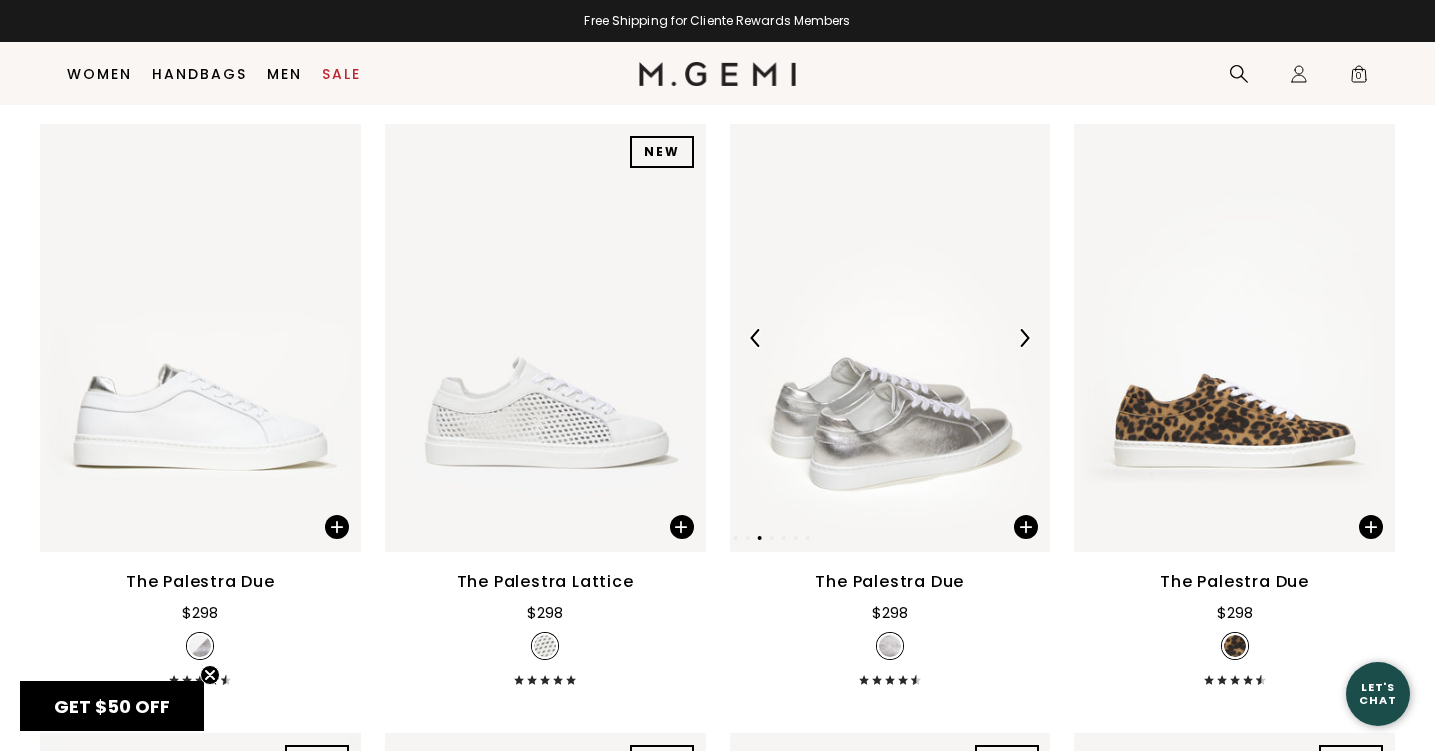 click at bounding box center (1024, 338) 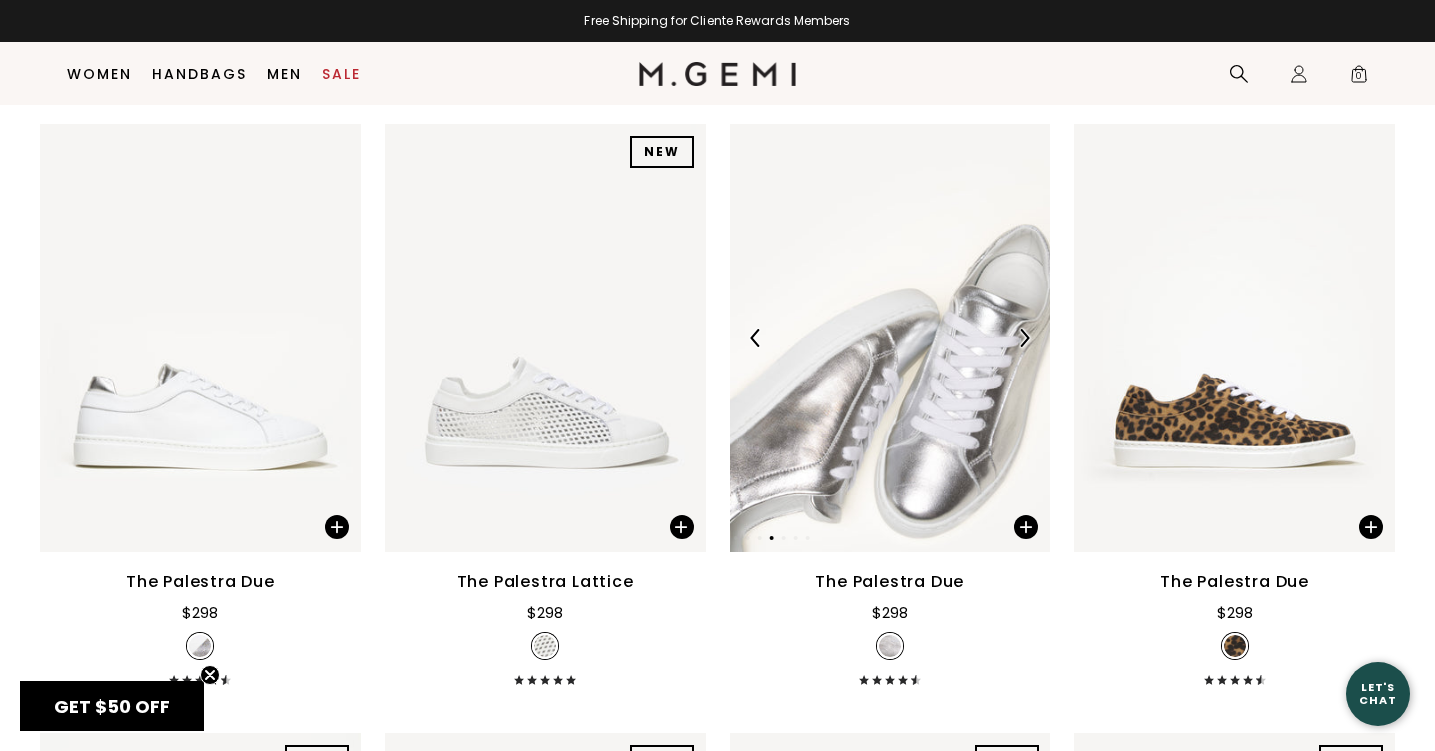 click at bounding box center [1024, 338] 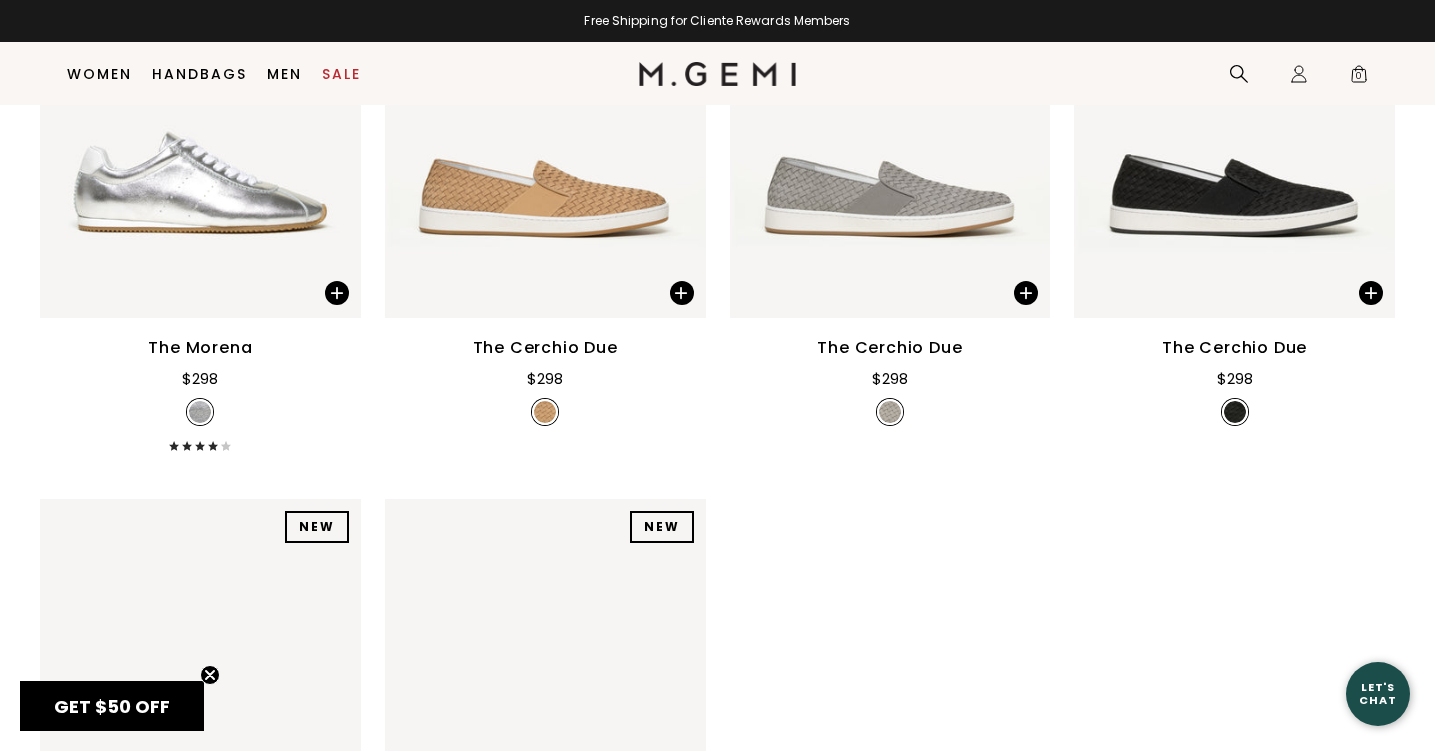 scroll, scrollTop: 2333, scrollLeft: 0, axis: vertical 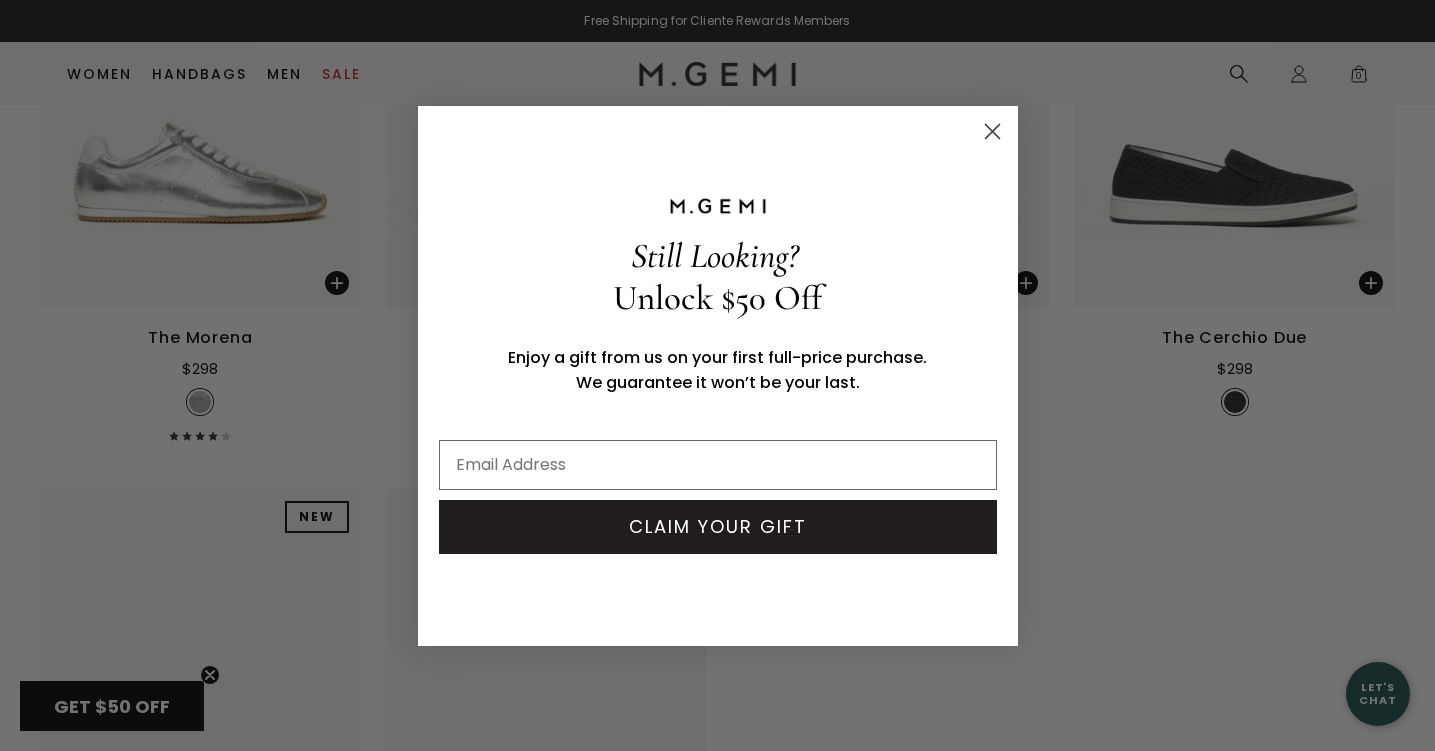 click 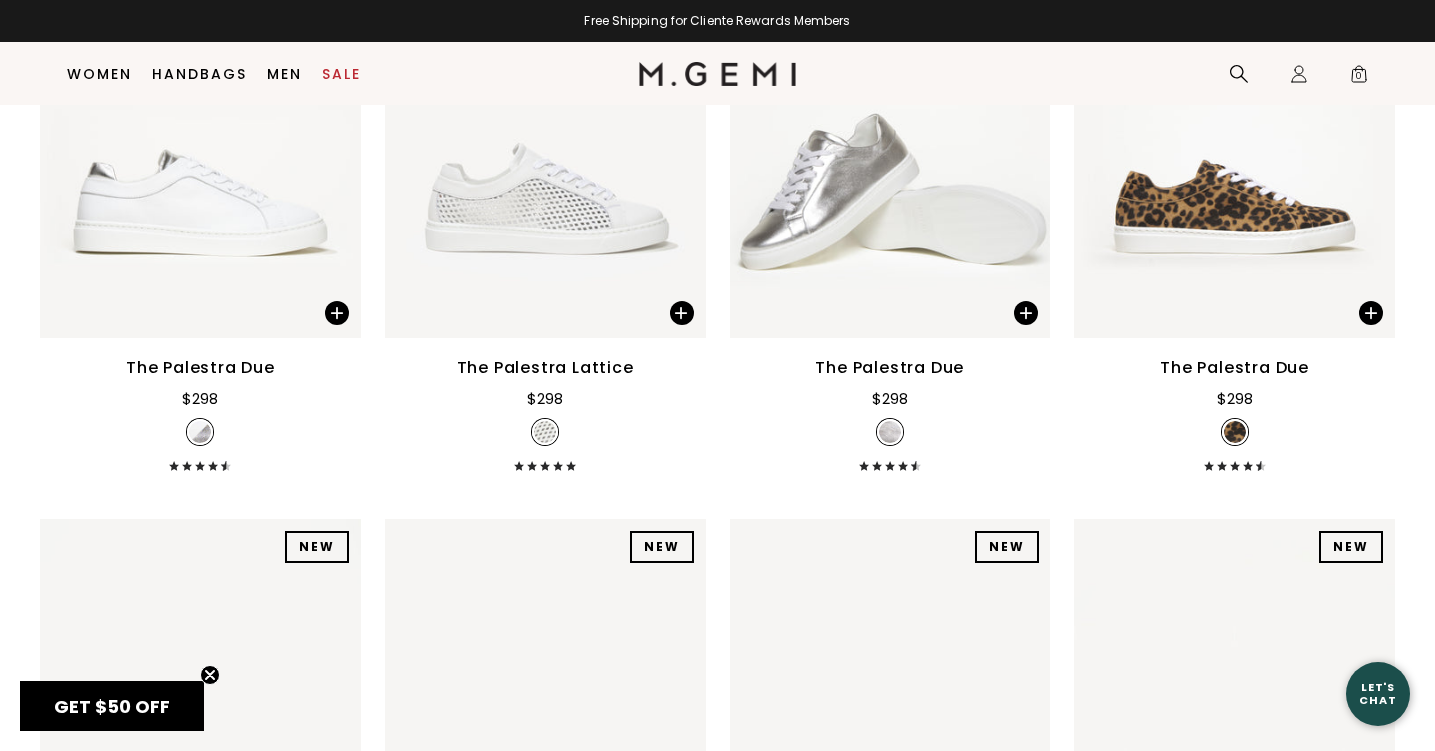 scroll, scrollTop: 1081, scrollLeft: 0, axis: vertical 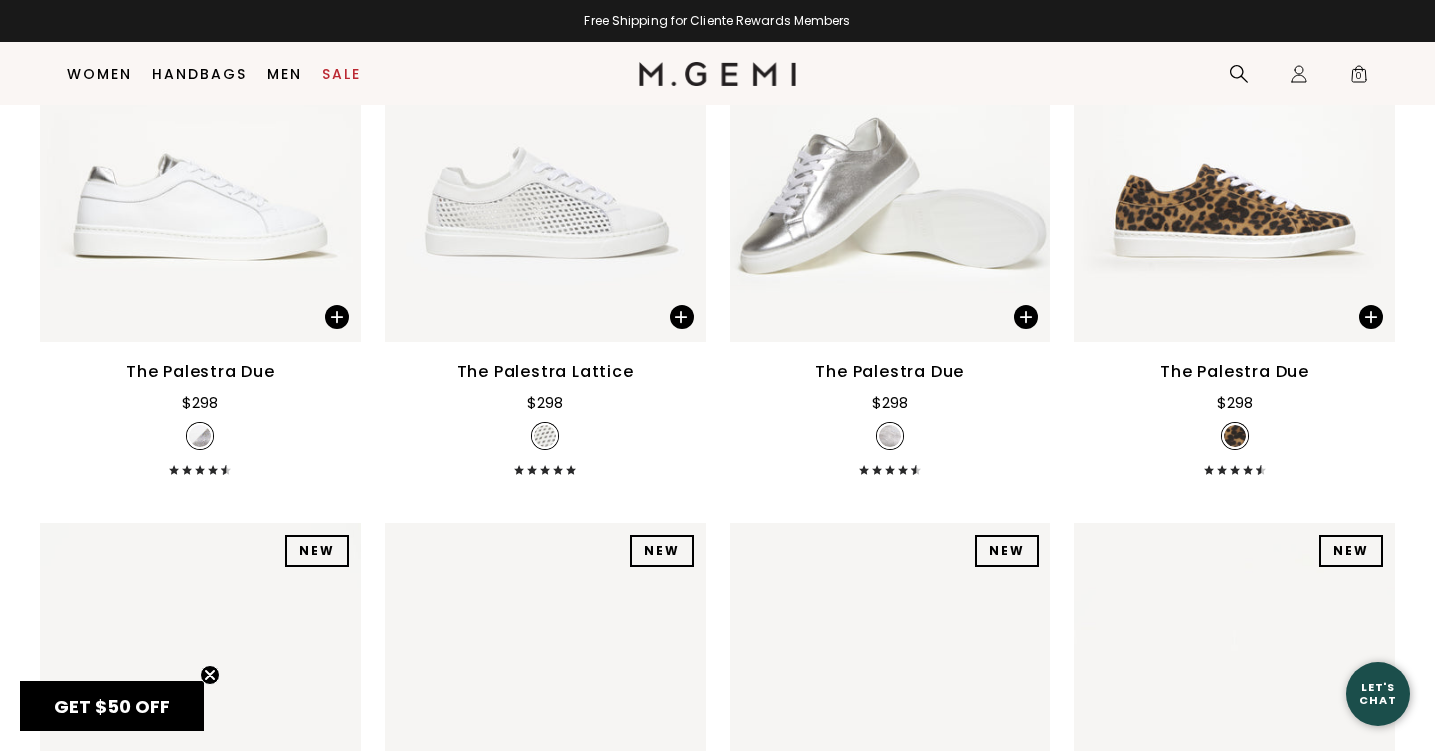 click at bounding box center (890, 128) 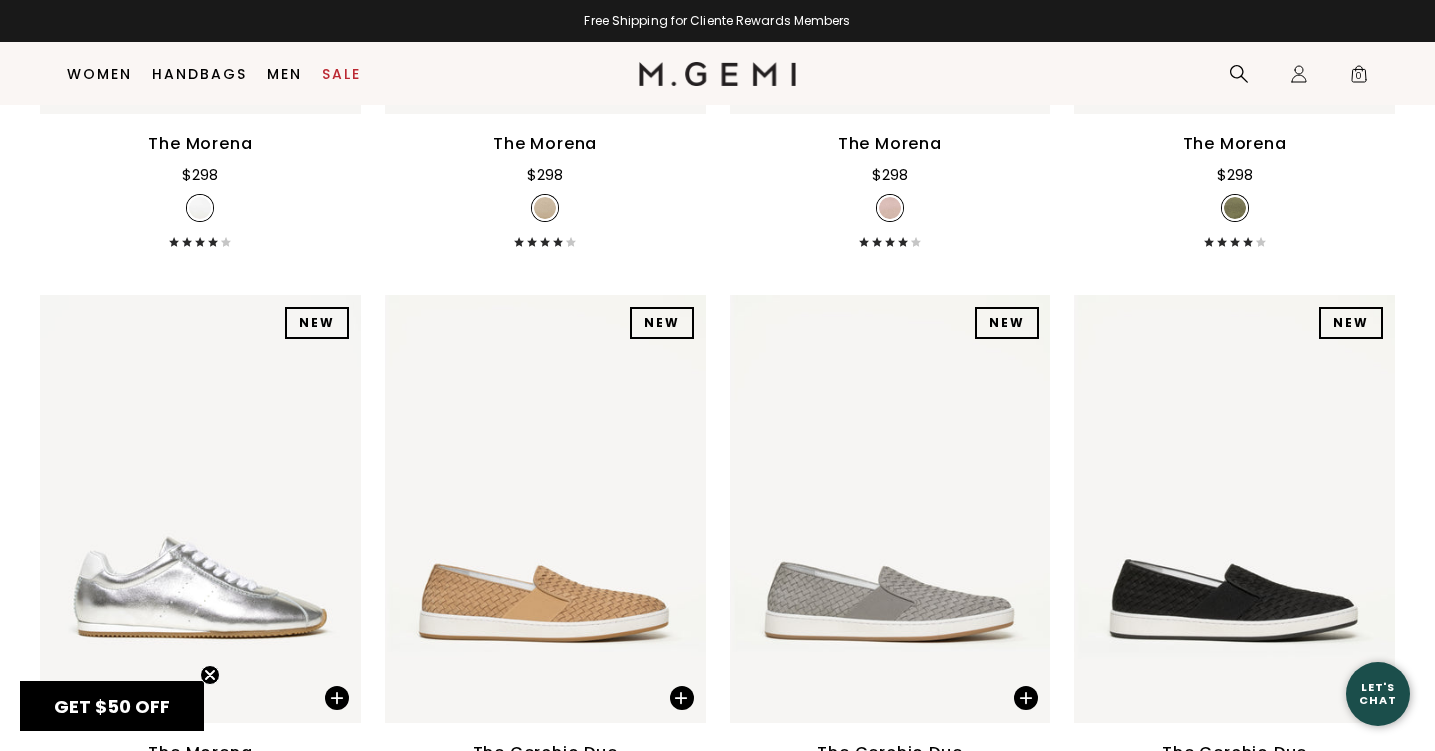 scroll, scrollTop: 2152, scrollLeft: 0, axis: vertical 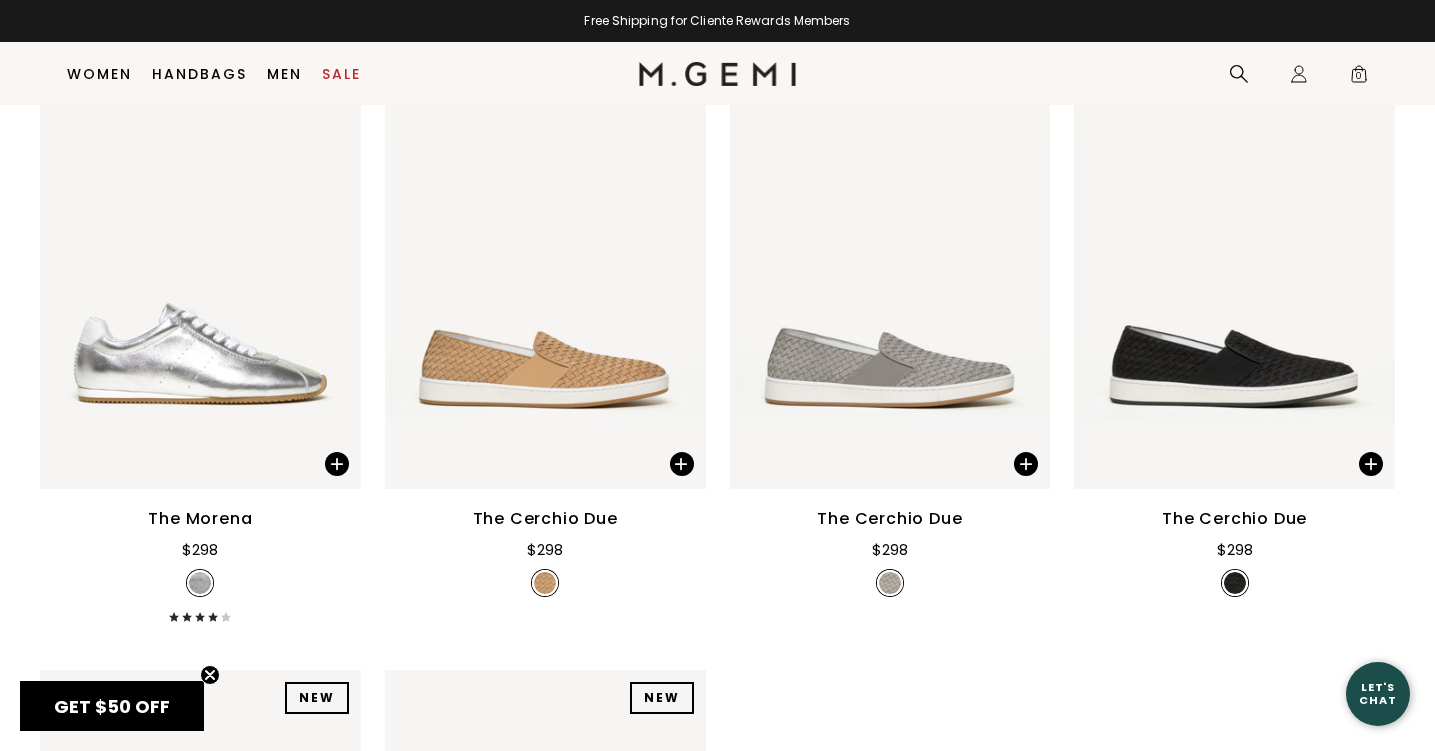 click at bounding box center [200, 275] 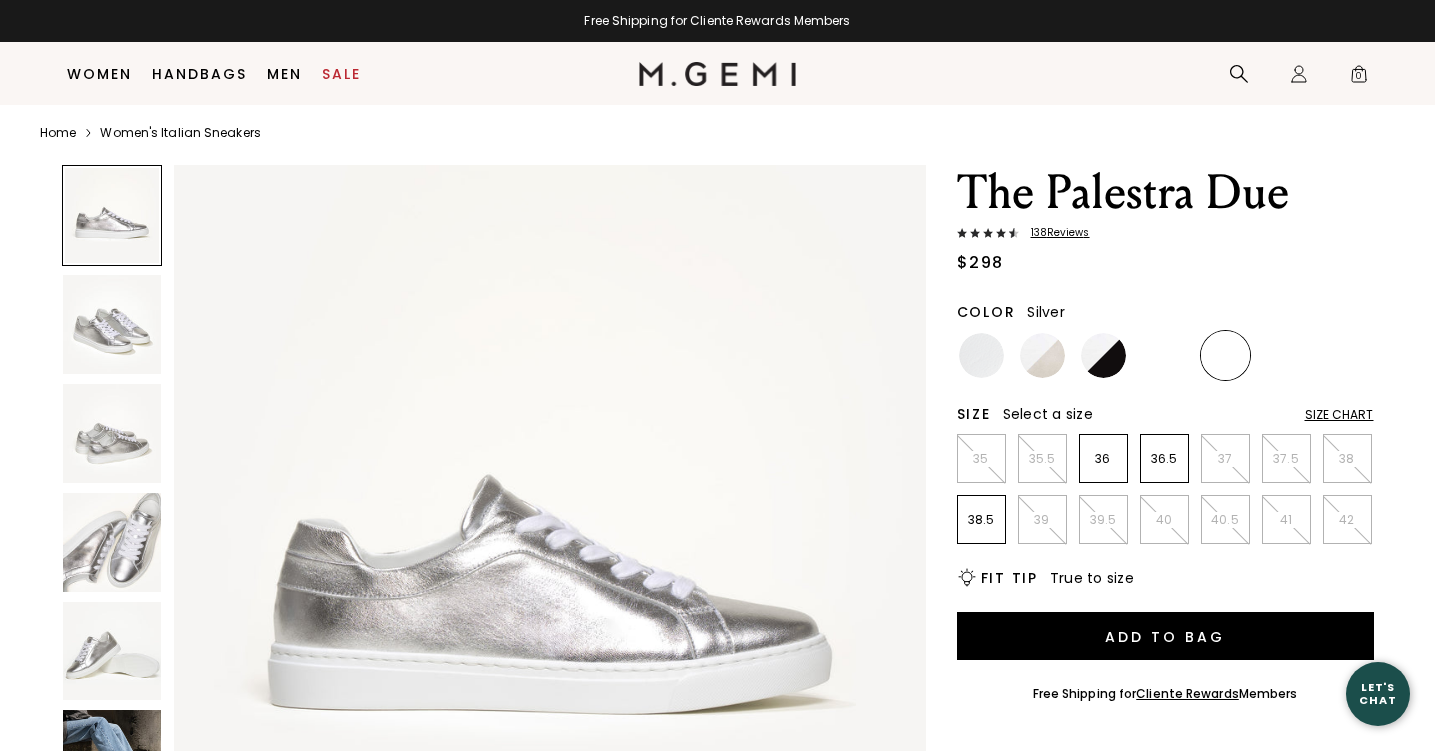scroll, scrollTop: 38, scrollLeft: 0, axis: vertical 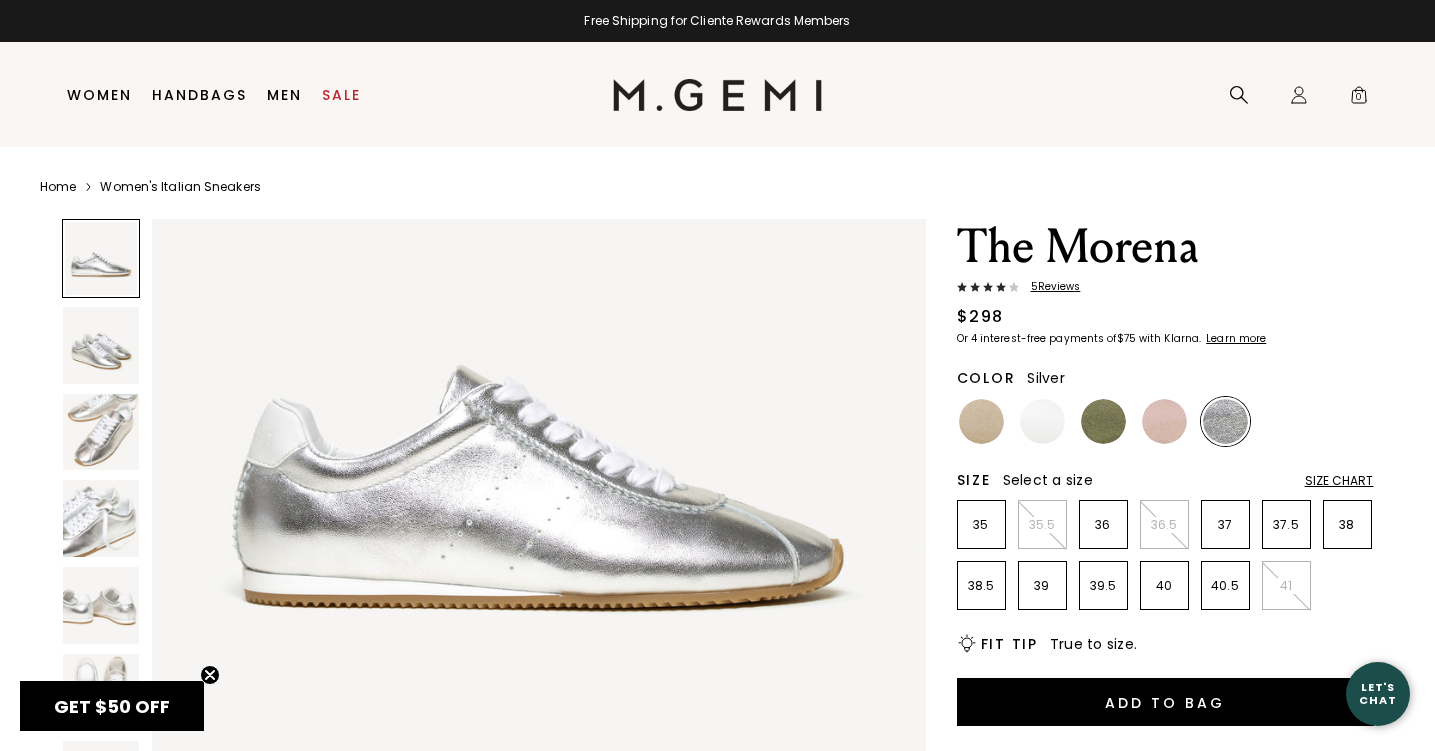 click at bounding box center [101, 345] 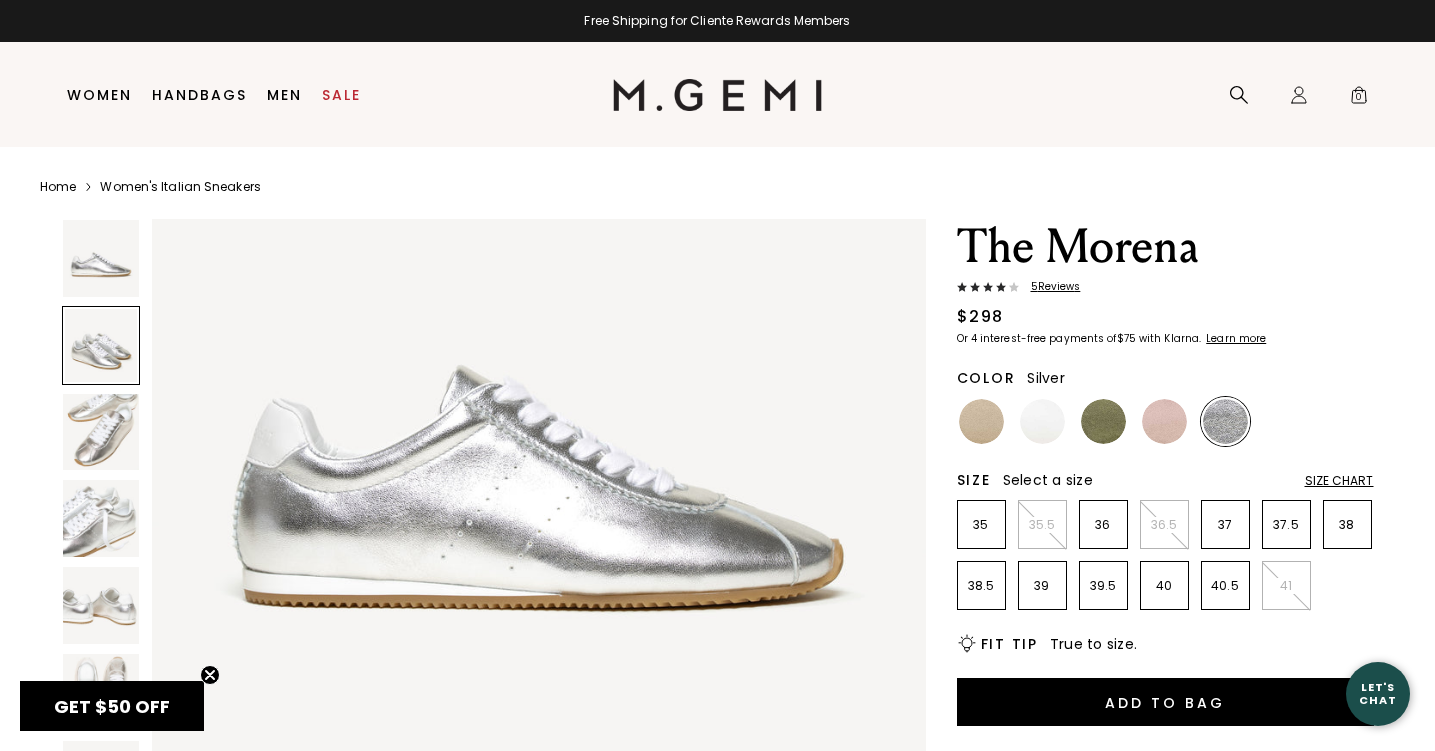 scroll, scrollTop: 592, scrollLeft: 0, axis: vertical 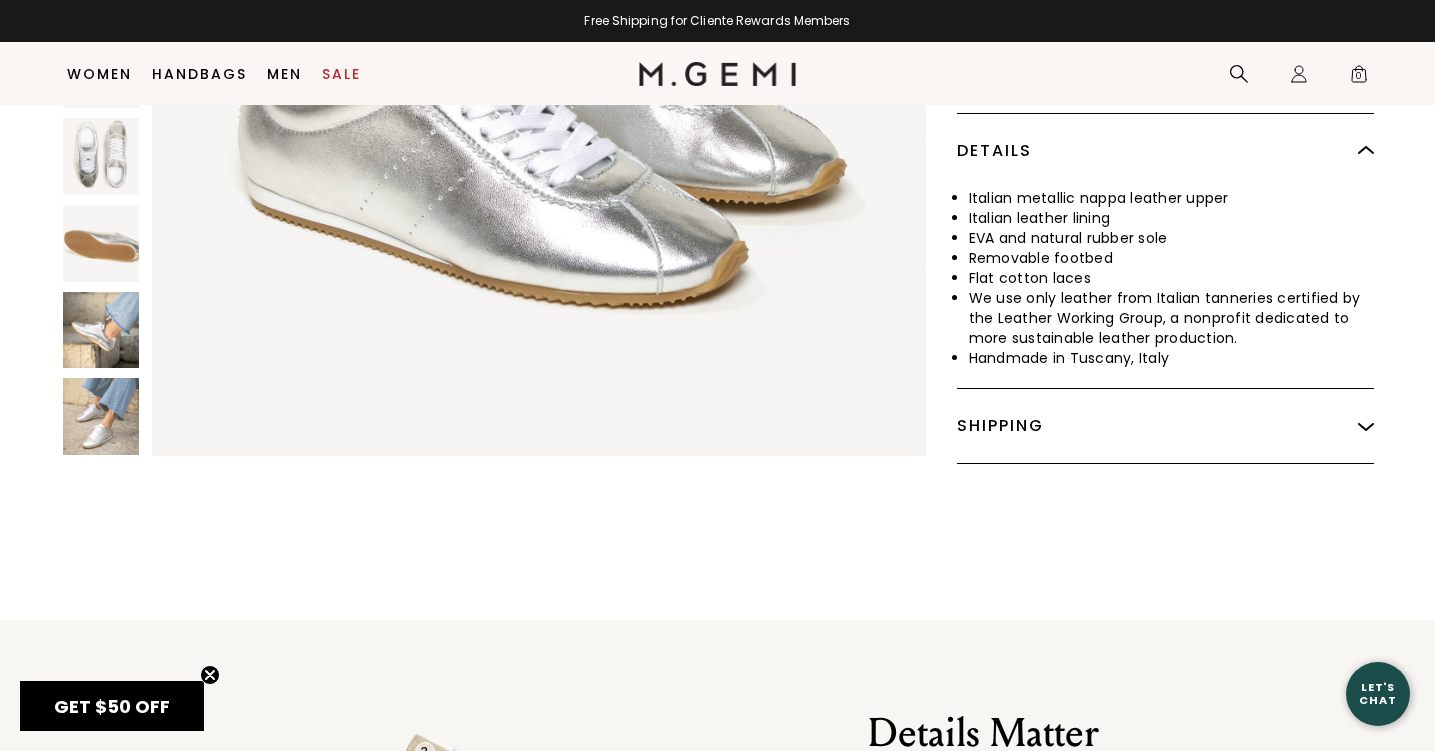 click at bounding box center (101, 330) 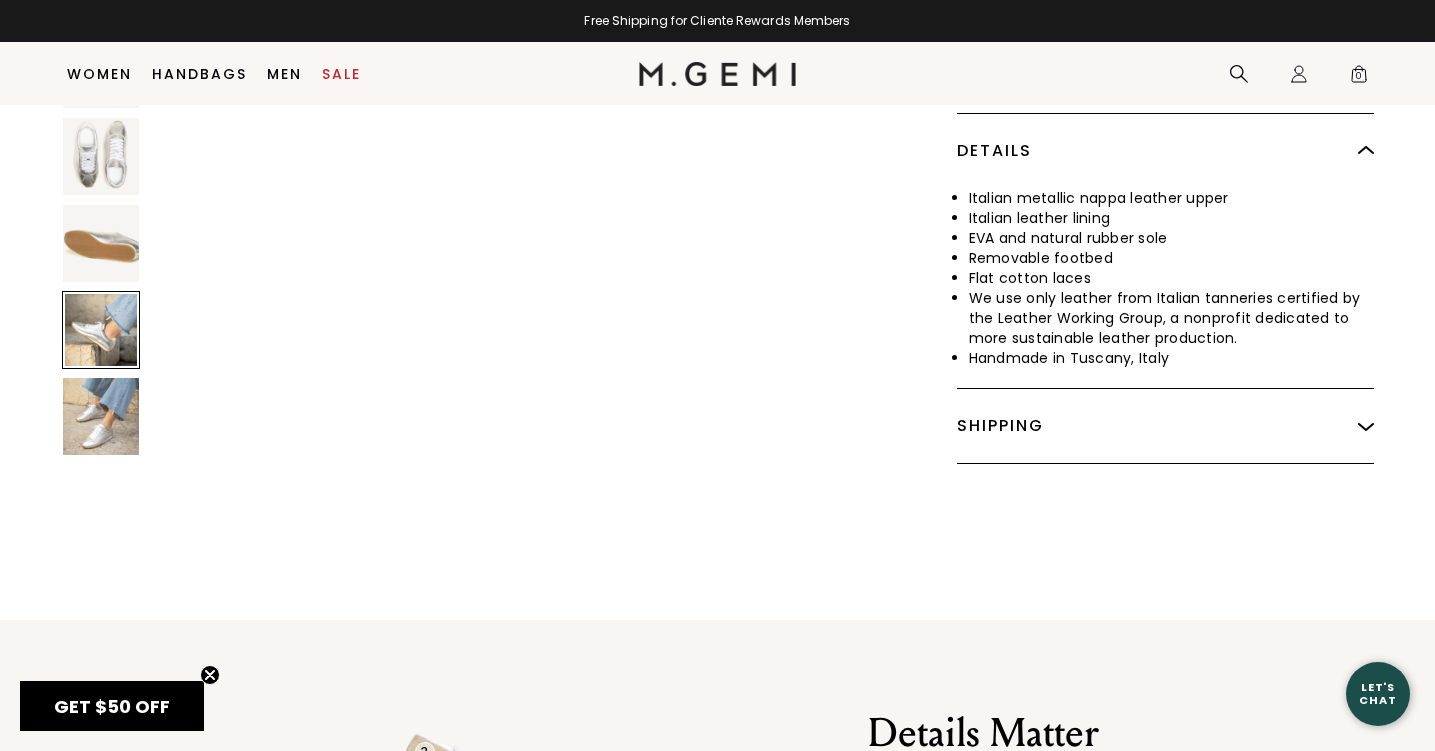 scroll, scrollTop: 5552, scrollLeft: 0, axis: vertical 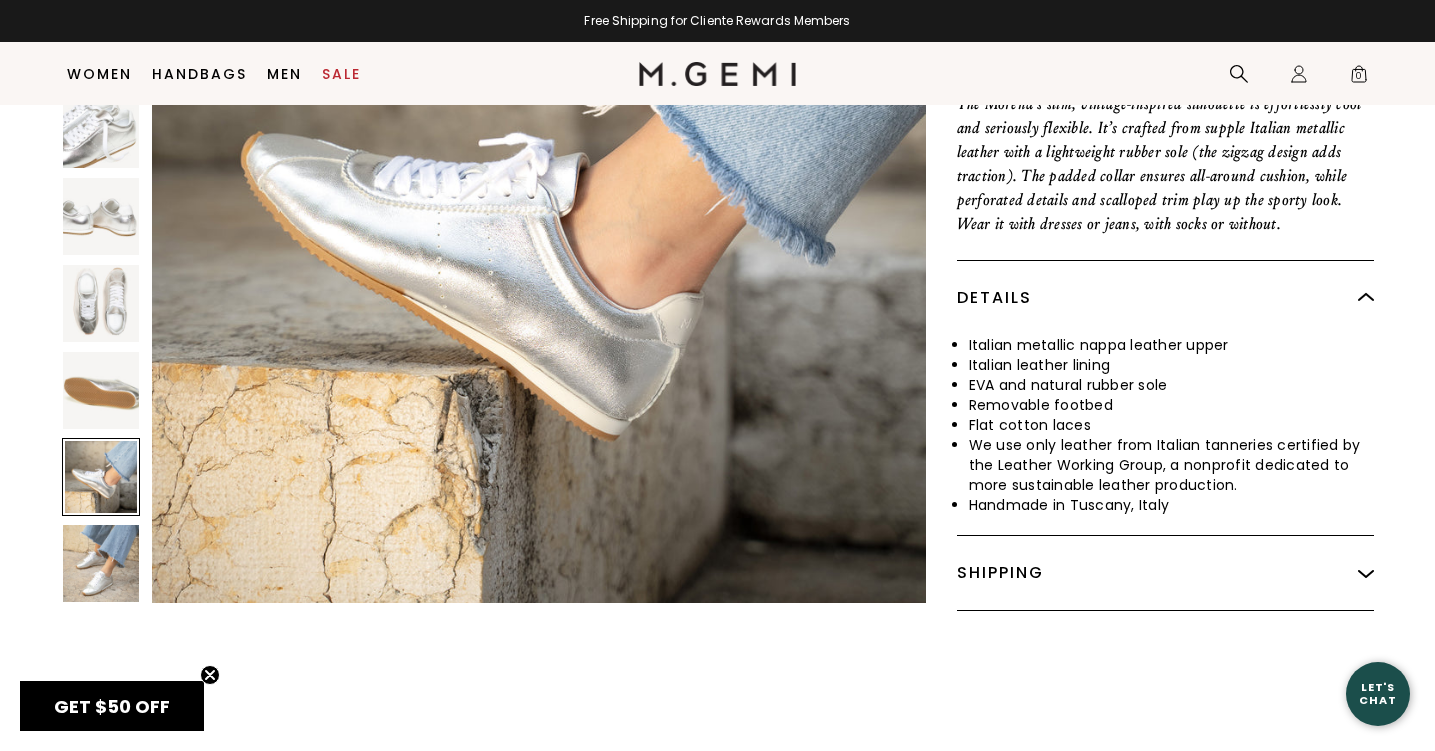 click at bounding box center (101, 477) 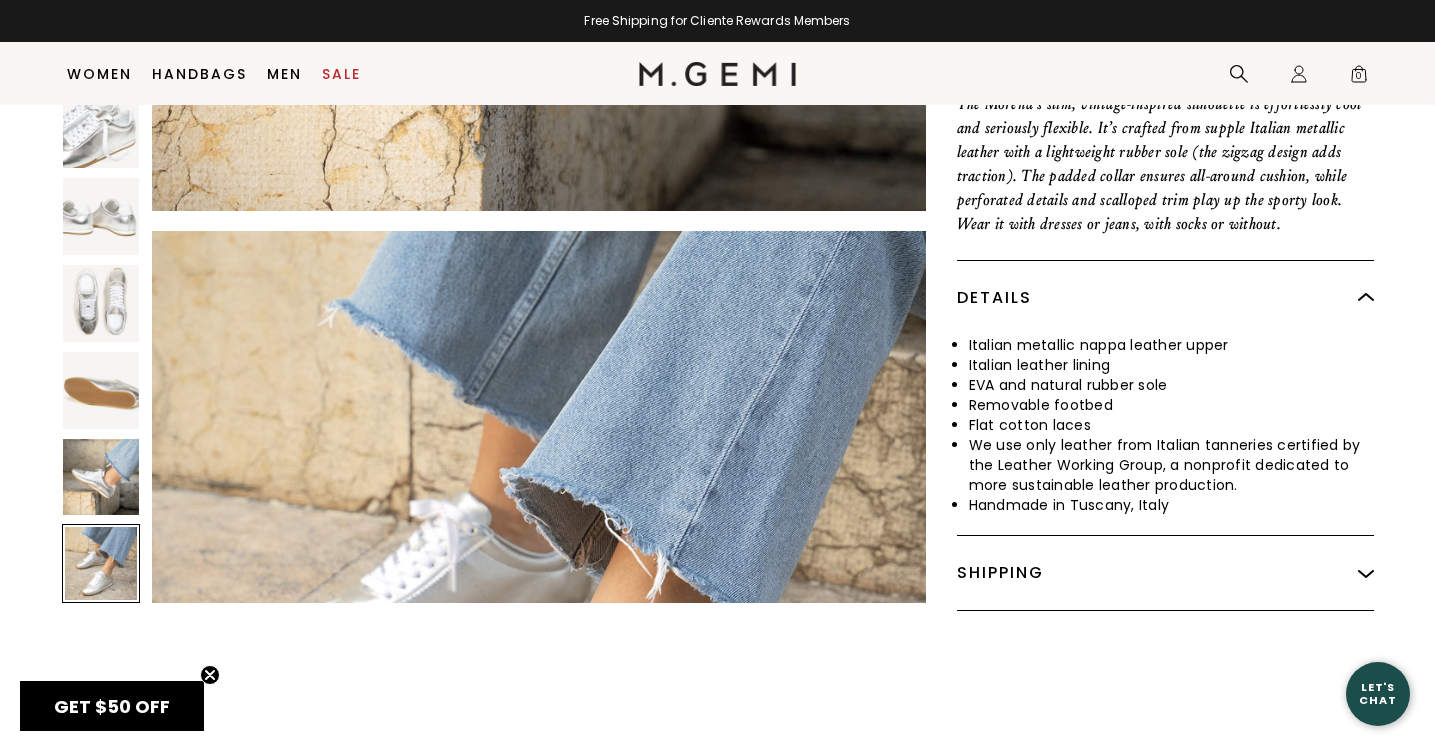 scroll, scrollTop: 6346, scrollLeft: 0, axis: vertical 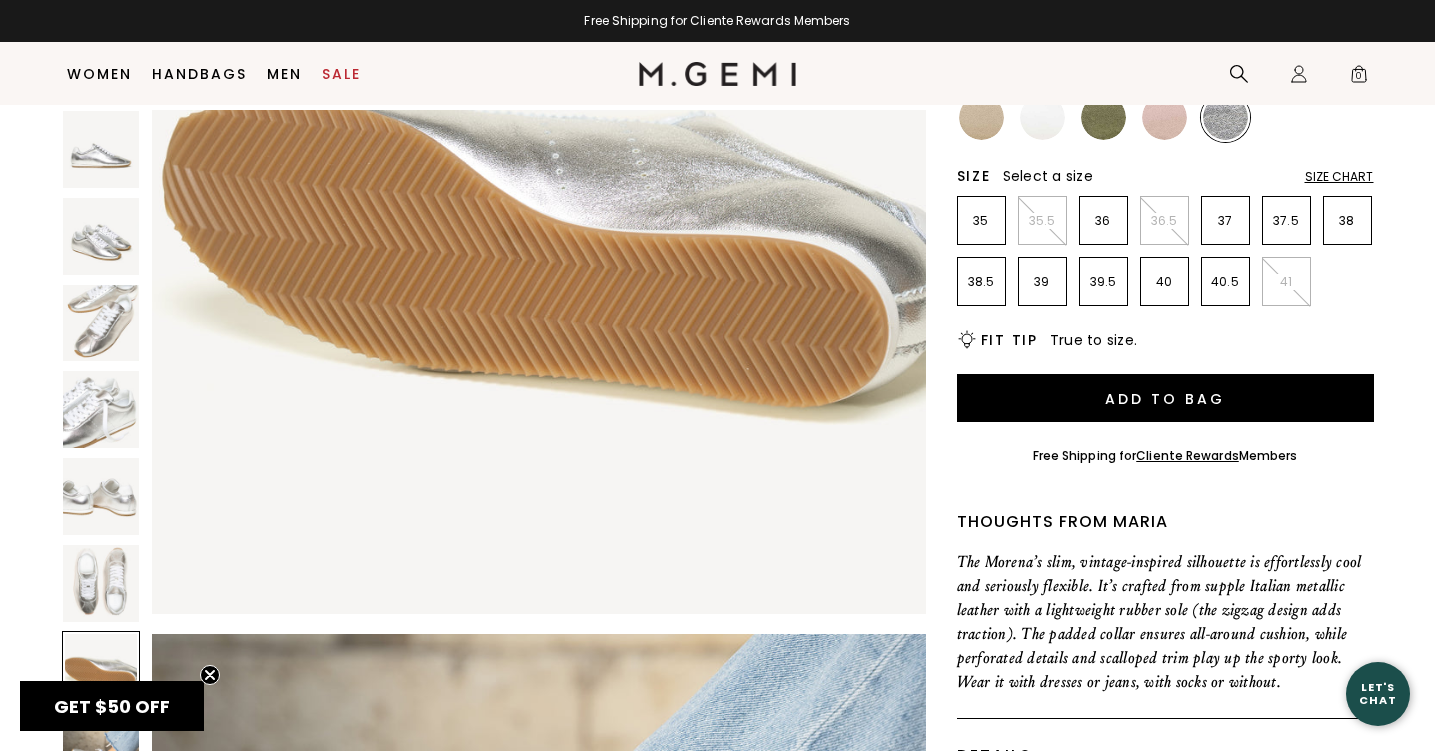 click at bounding box center (981, 117) 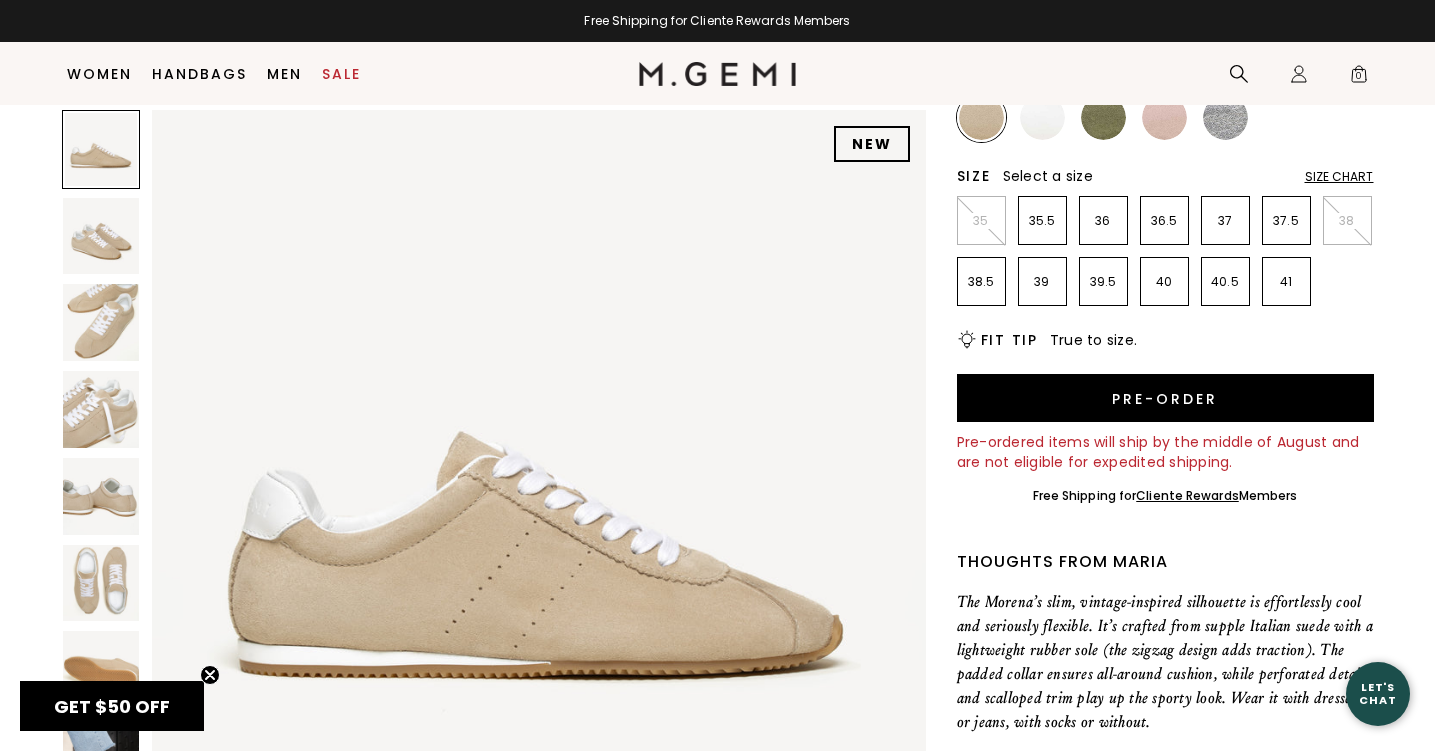 scroll, scrollTop: 0, scrollLeft: 0, axis: both 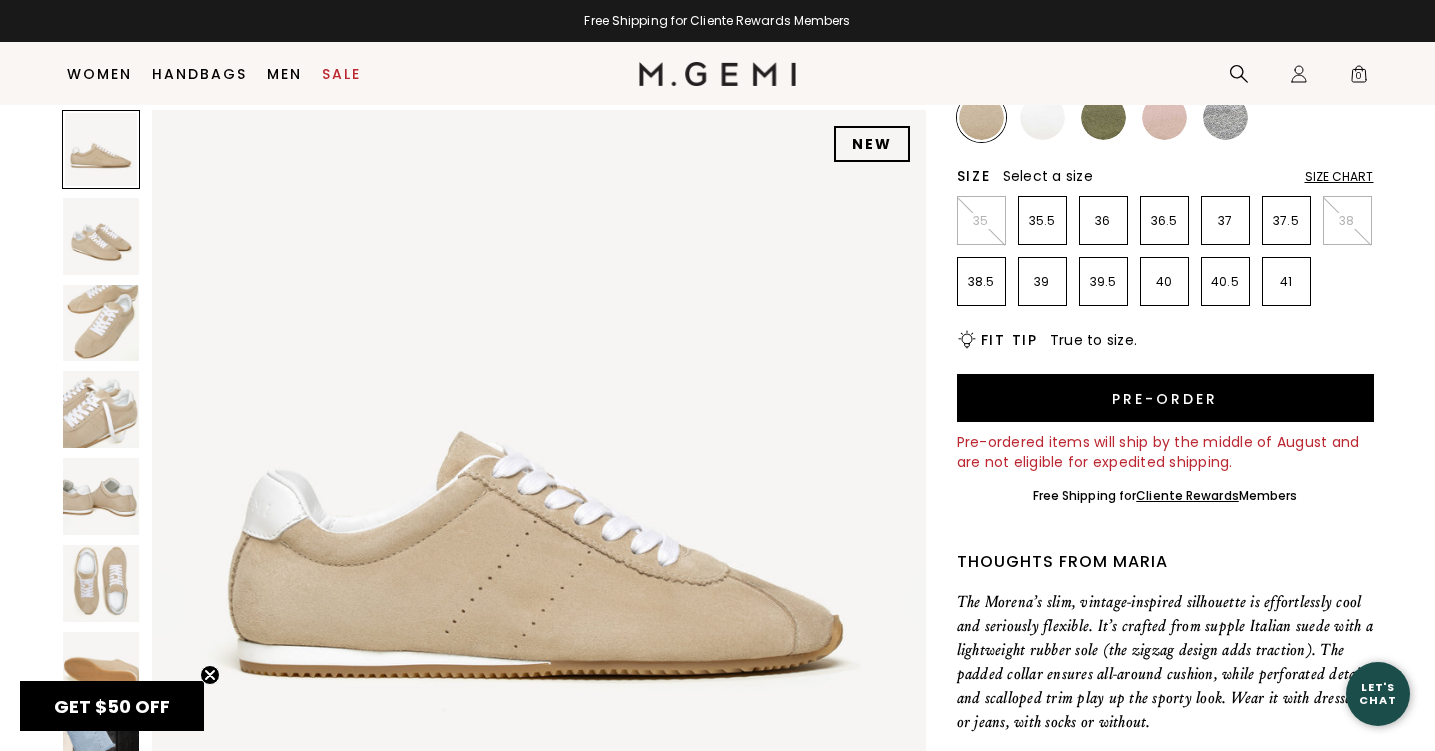 click at bounding box center (1042, 117) 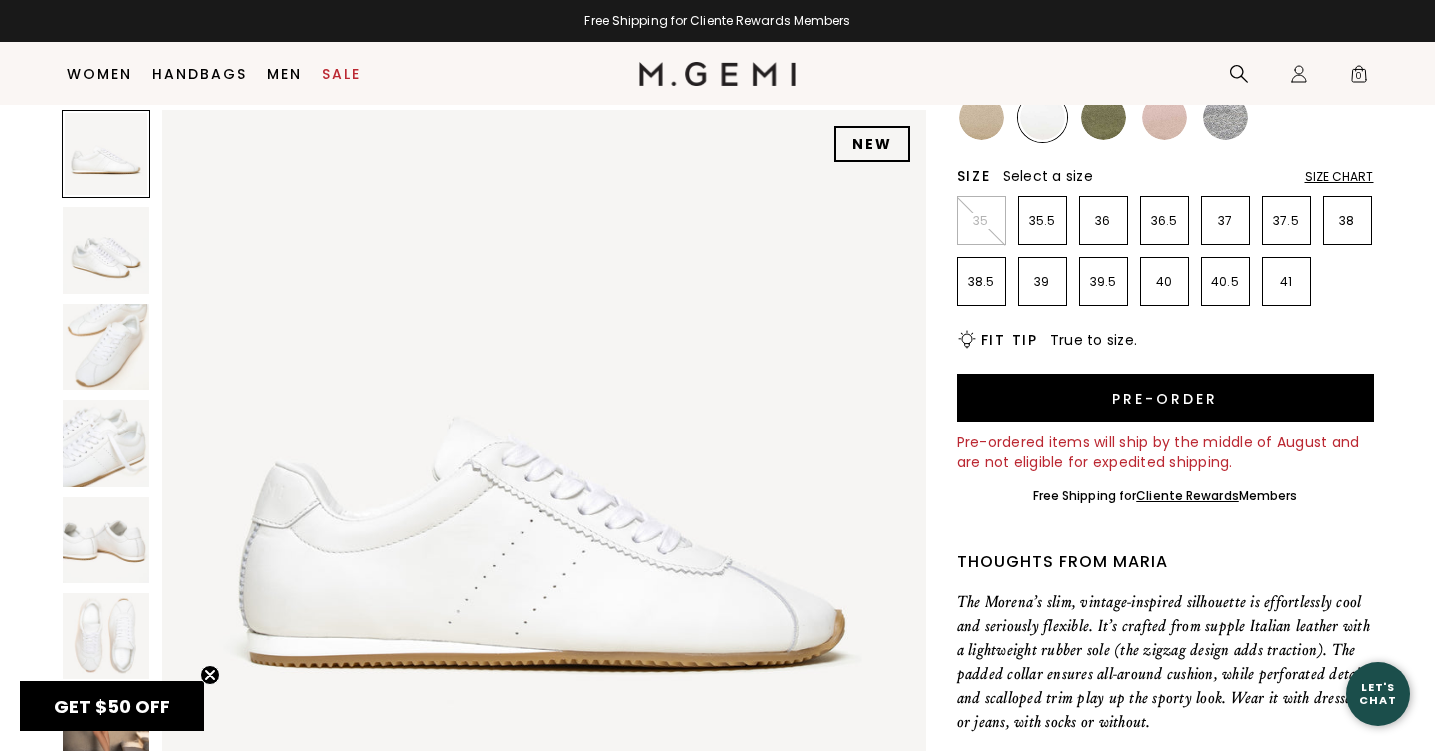 scroll, scrollTop: 0, scrollLeft: 0, axis: both 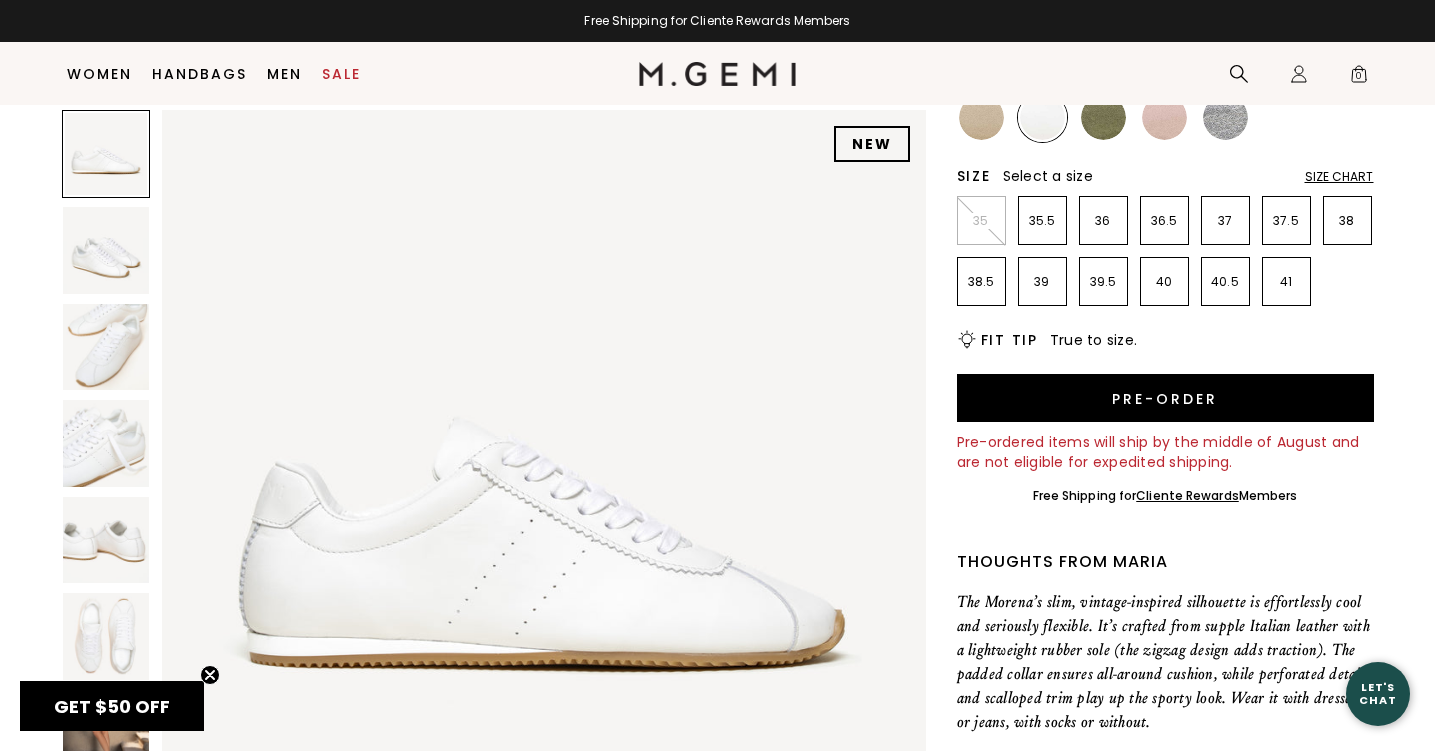 click at bounding box center (1103, 117) 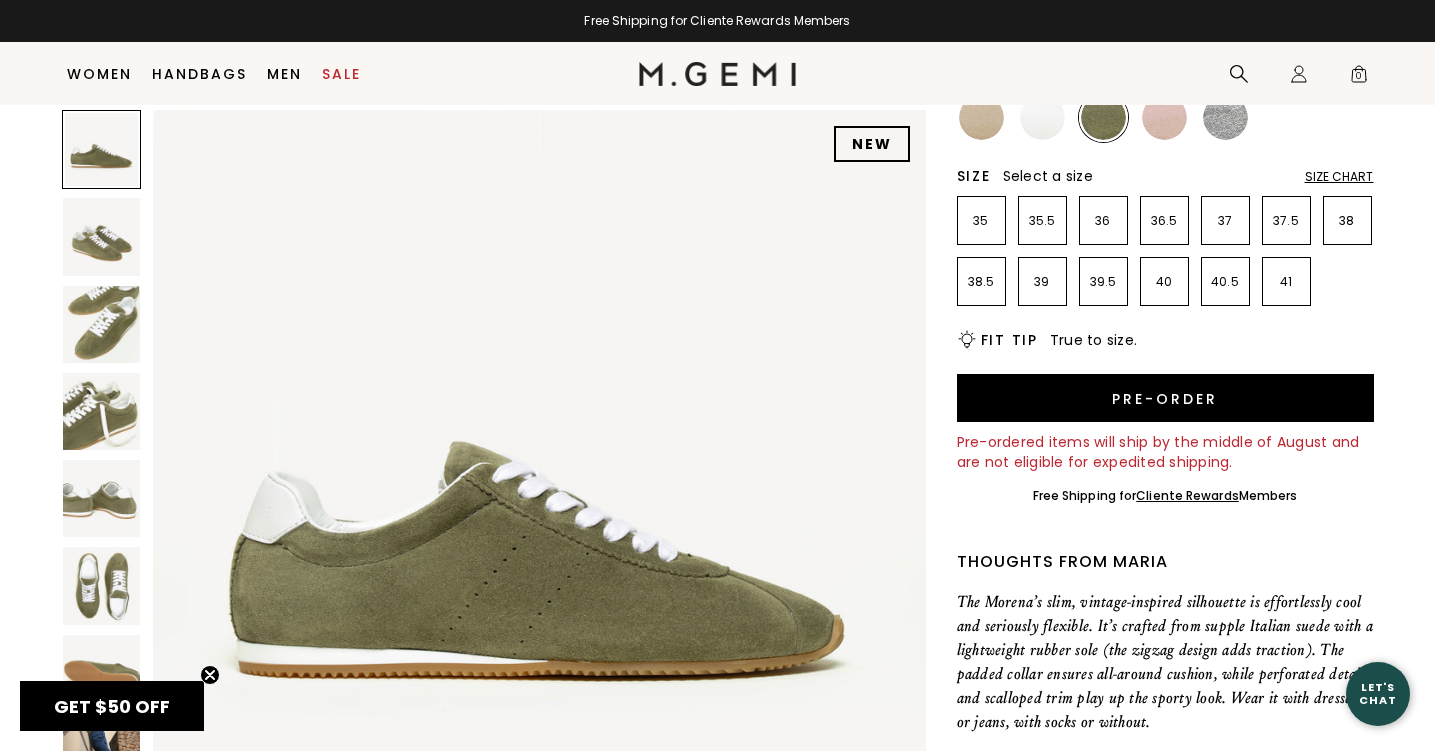 scroll, scrollTop: 0, scrollLeft: 0, axis: both 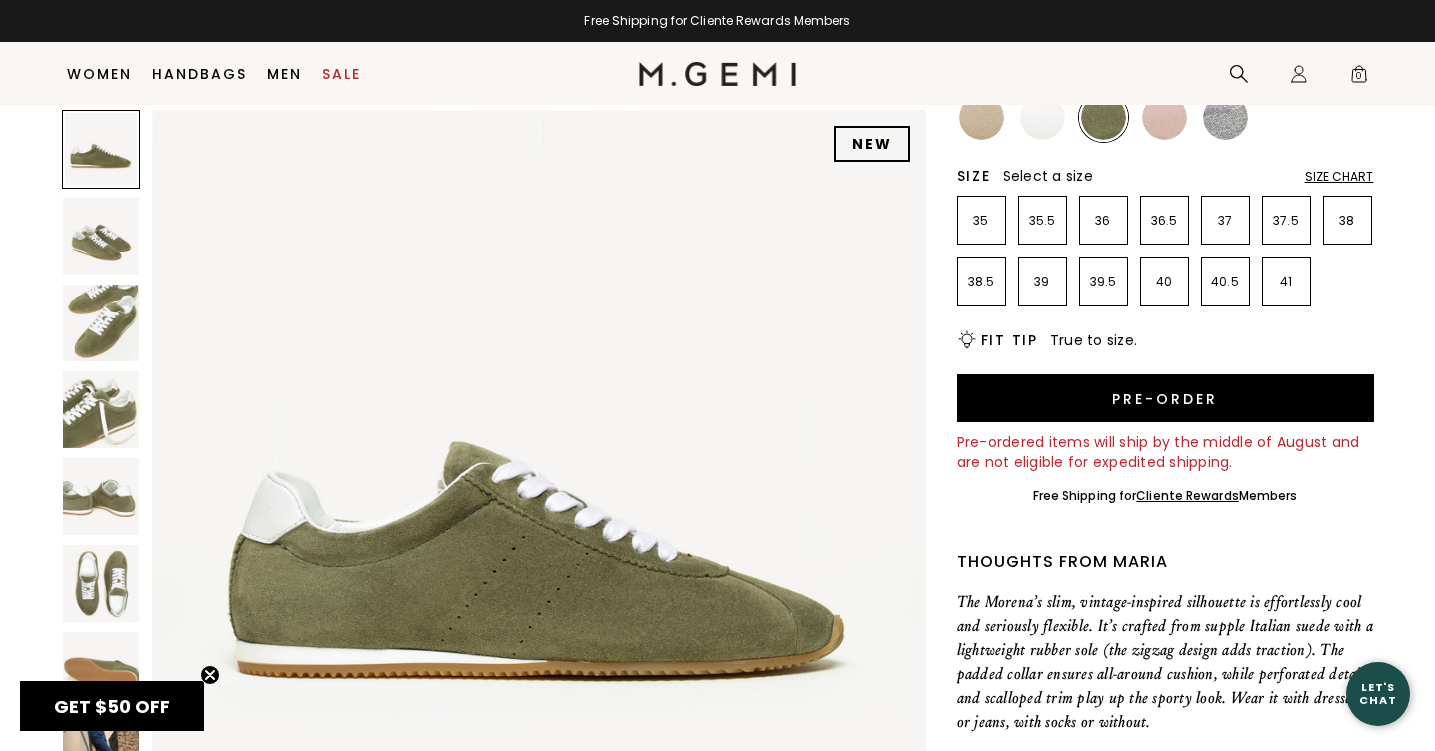 click at bounding box center (1164, 117) 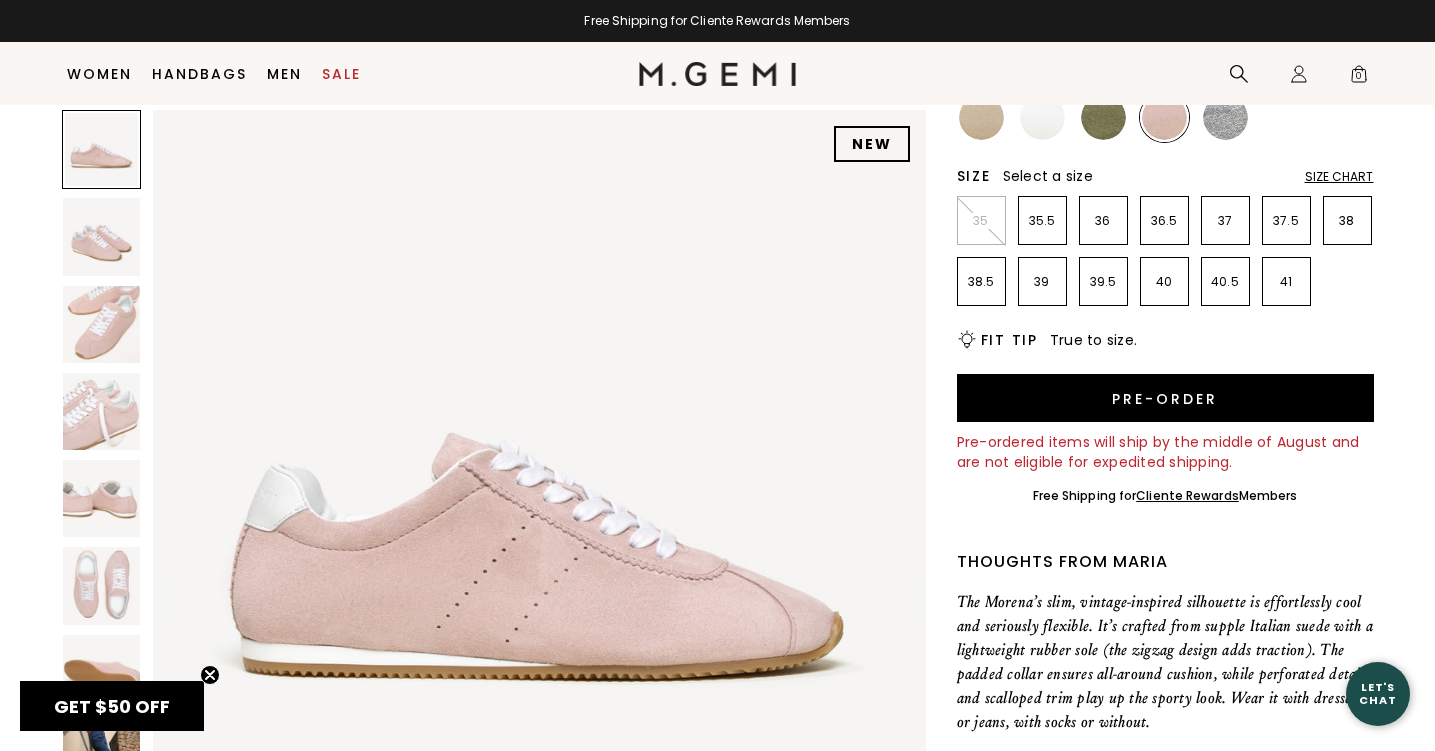 scroll 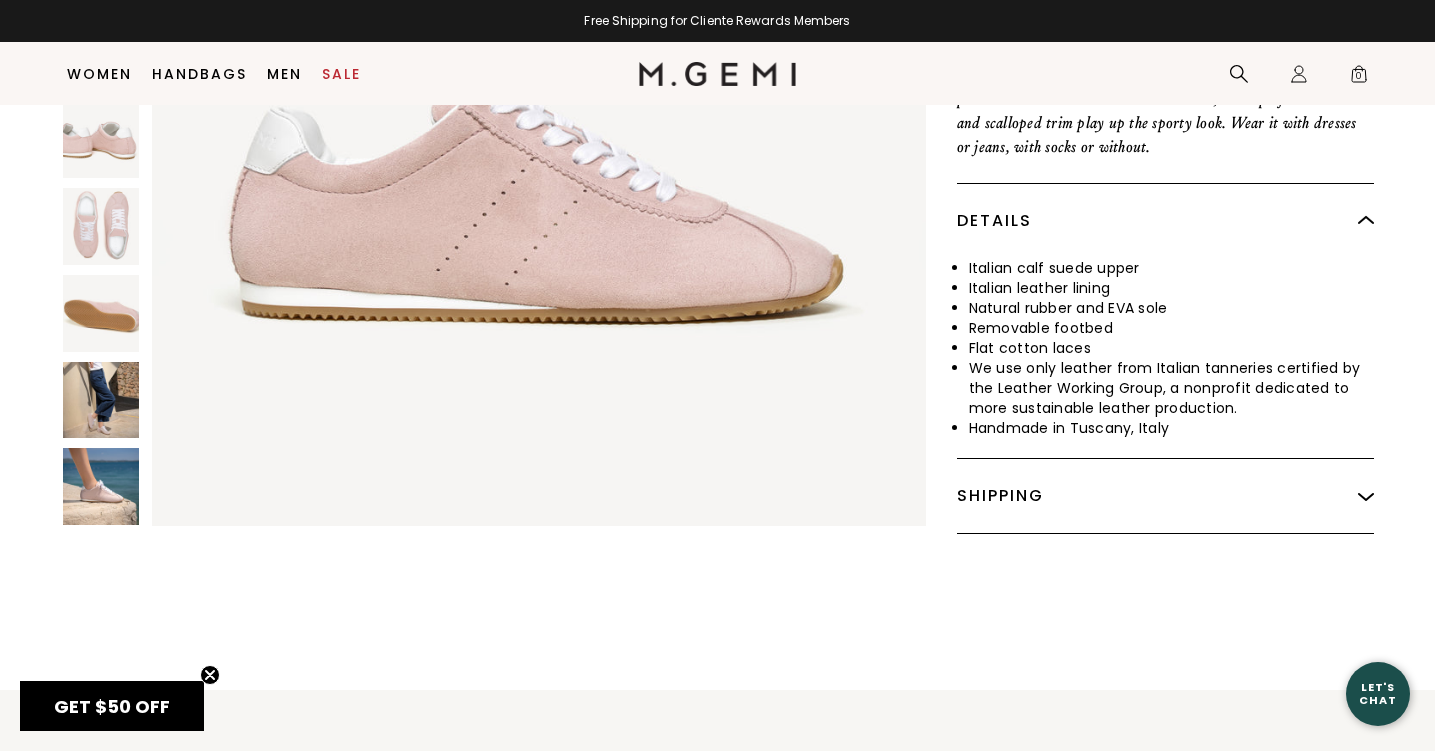 click at bounding box center [101, 400] 